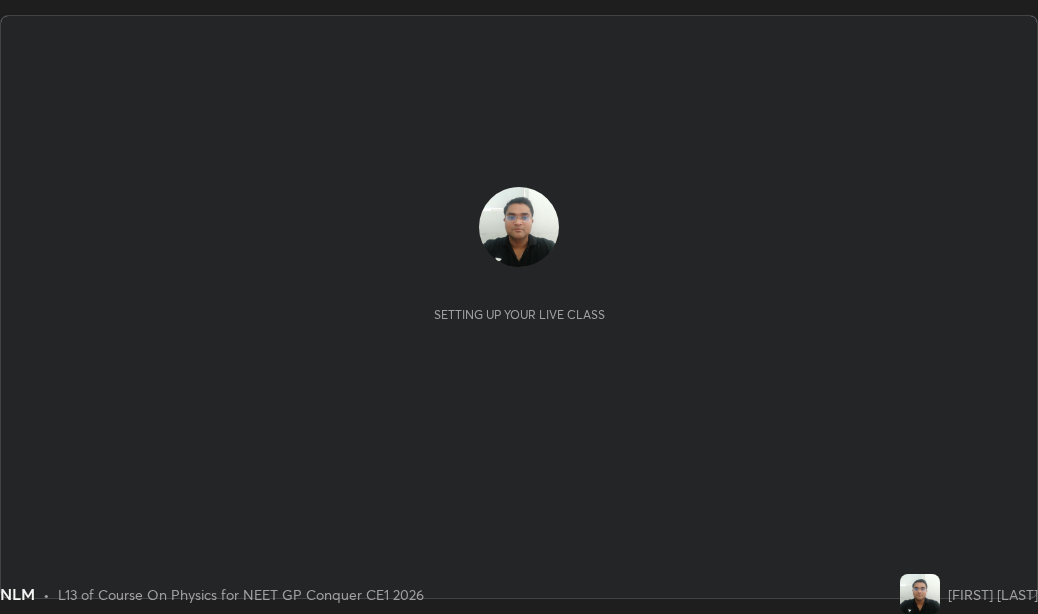 scroll, scrollTop: 0, scrollLeft: 0, axis: both 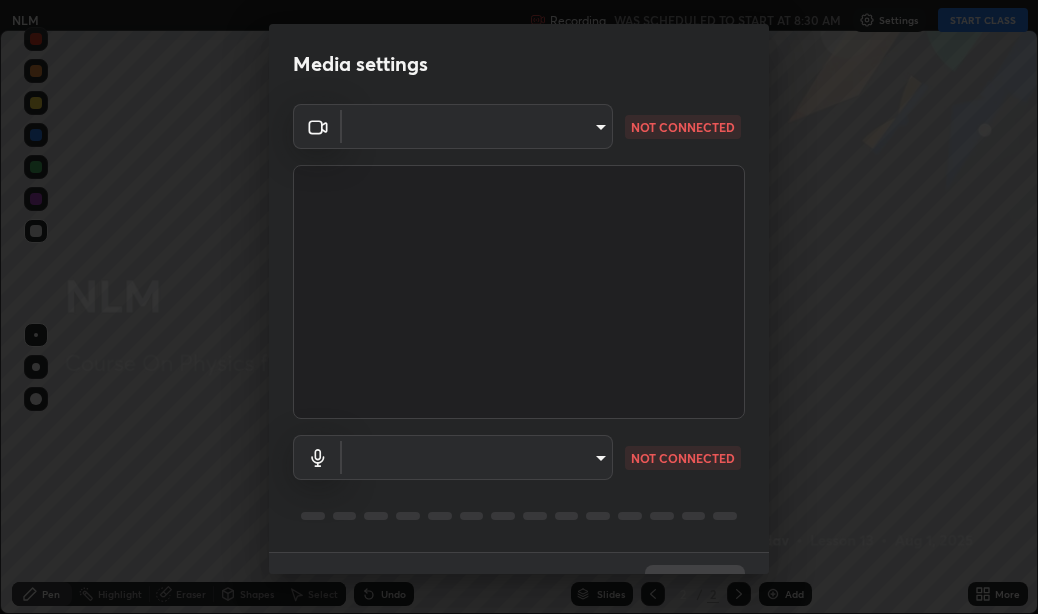 type on "bceb0d39e59d1d39637426b33c08aaa7dd42d03aa0ac193b5e2a50f4191d10bf" 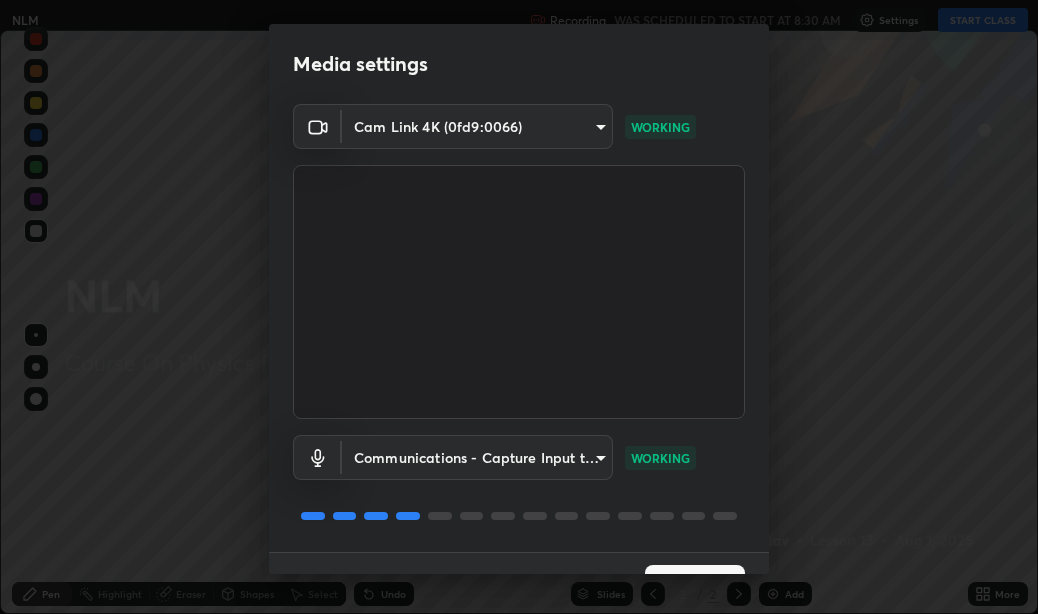 scroll, scrollTop: 42, scrollLeft: 0, axis: vertical 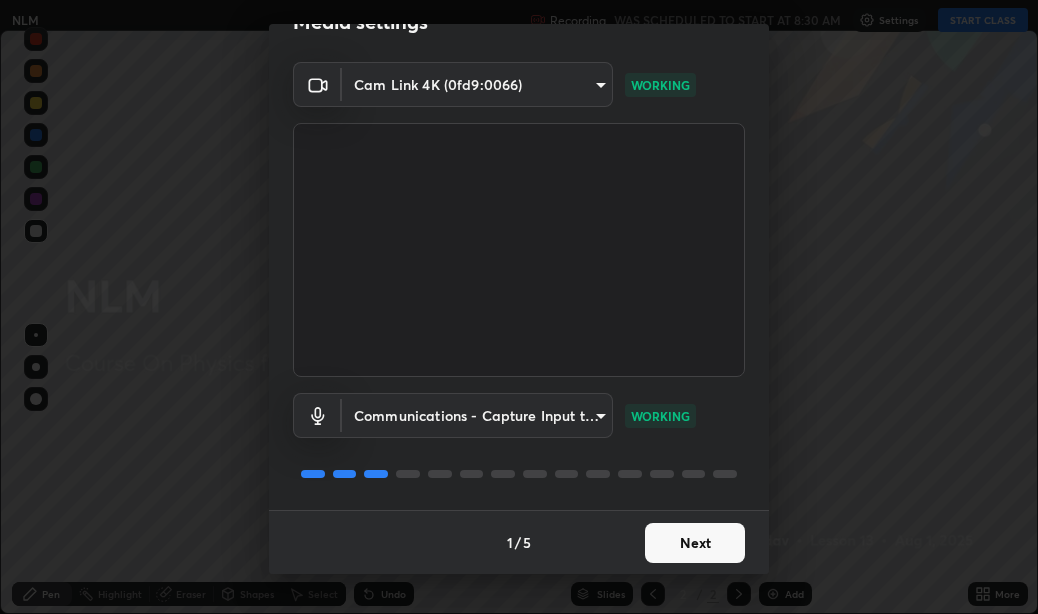 click on "Next" at bounding box center (695, 543) 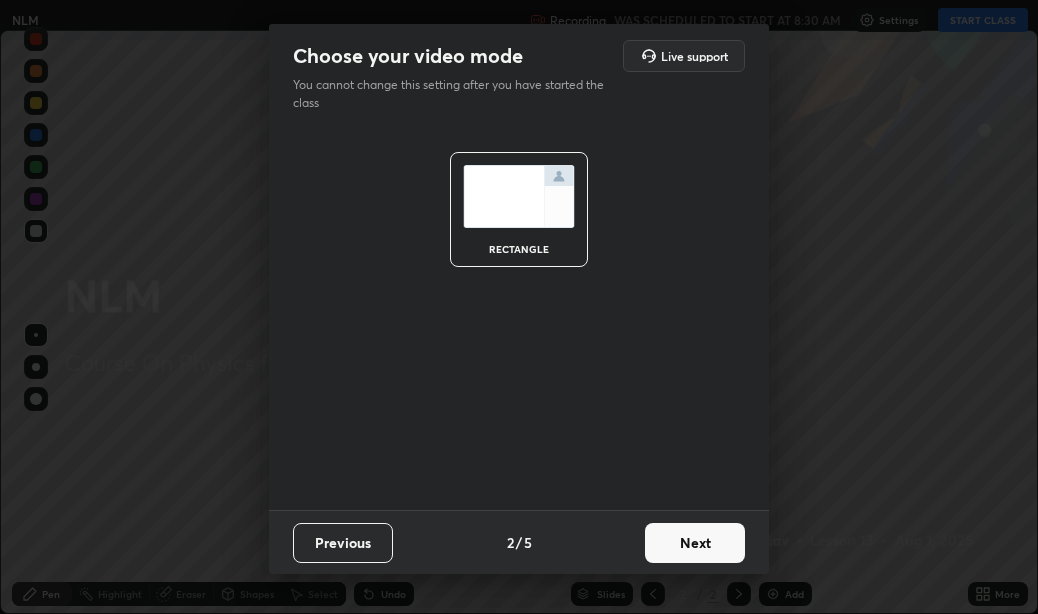 scroll, scrollTop: 0, scrollLeft: 0, axis: both 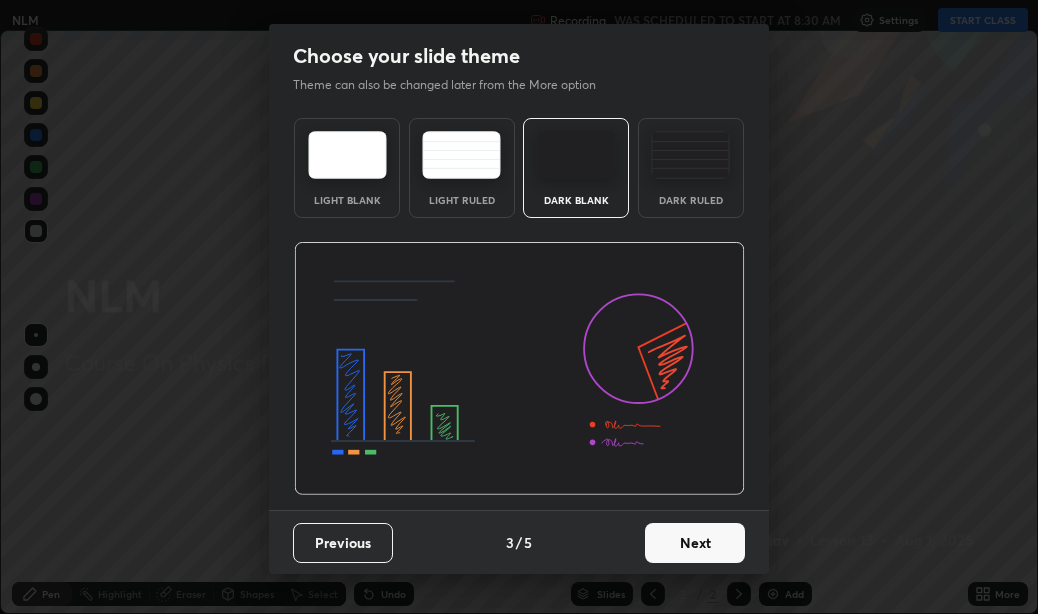 click on "Next" at bounding box center [695, 543] 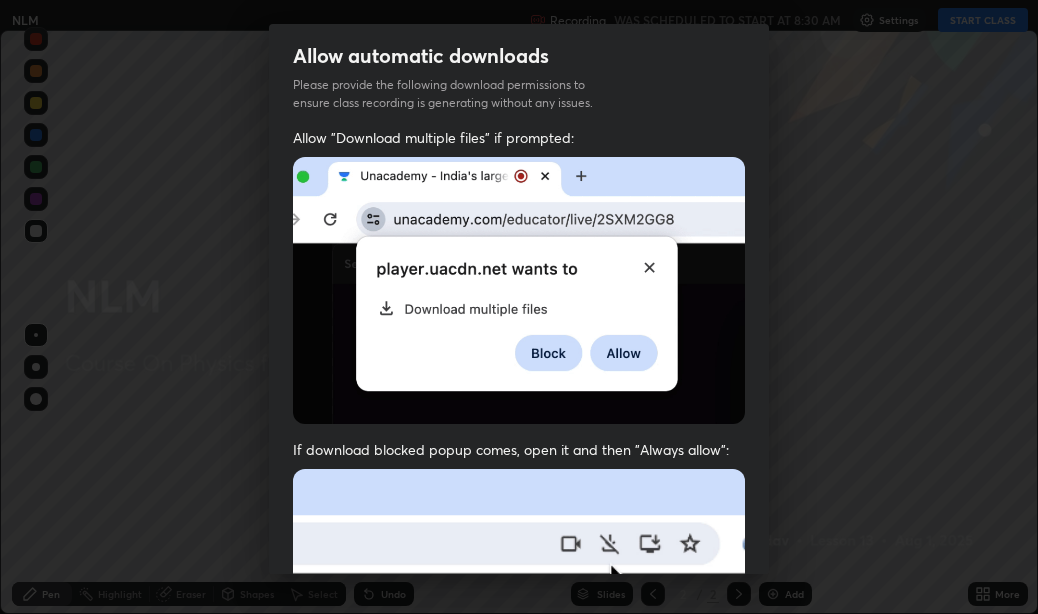 click at bounding box center (519, 687) 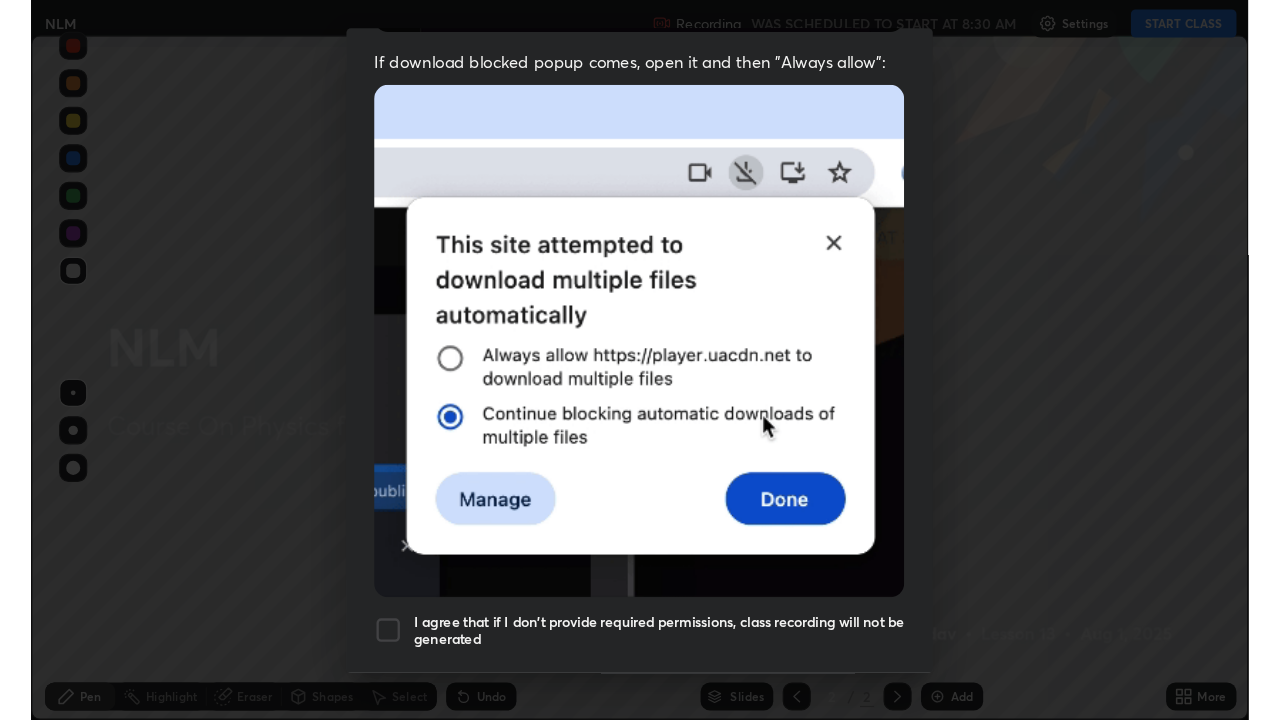 scroll, scrollTop: 450, scrollLeft: 0, axis: vertical 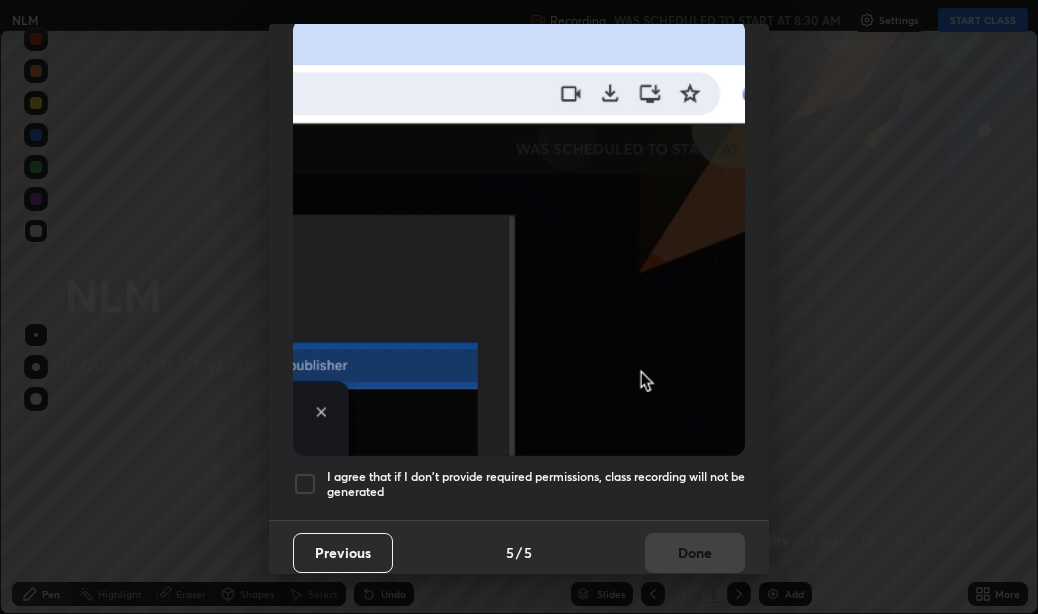 click at bounding box center (305, 484) 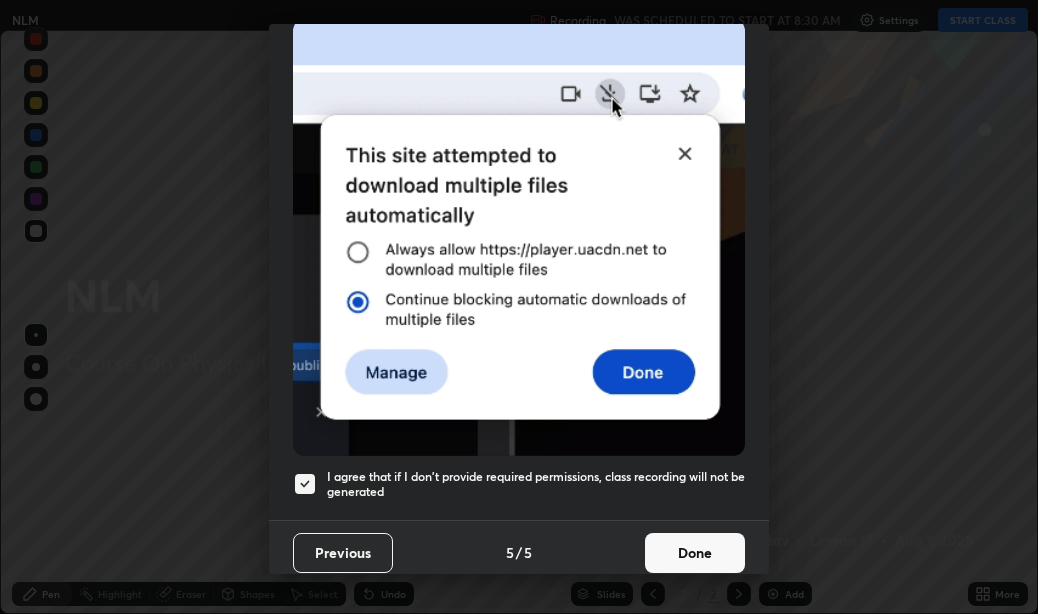 click on "Done" at bounding box center [695, 553] 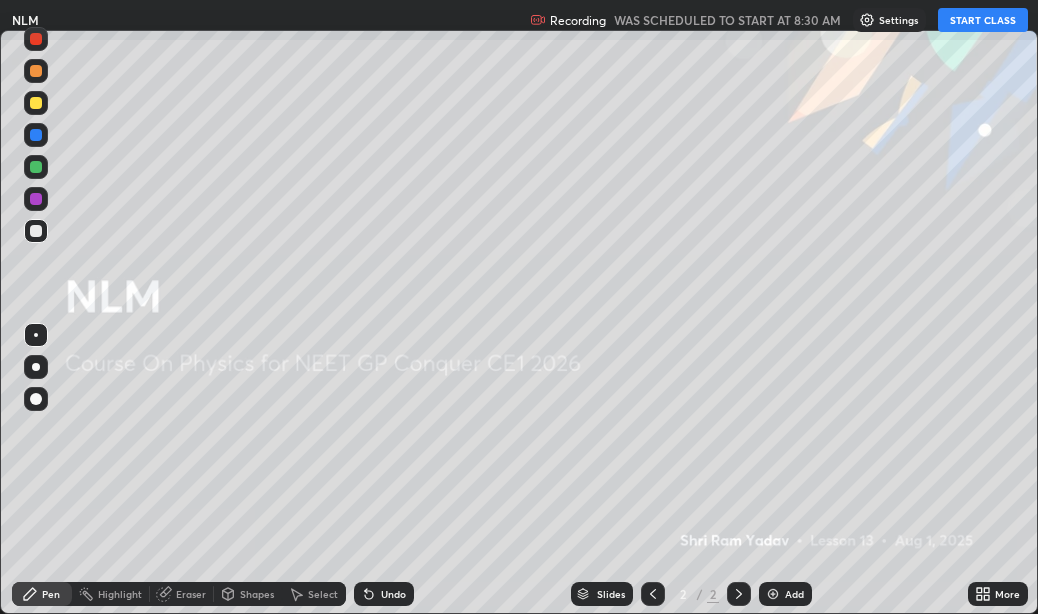 click on "START CLASS" at bounding box center [983, 20] 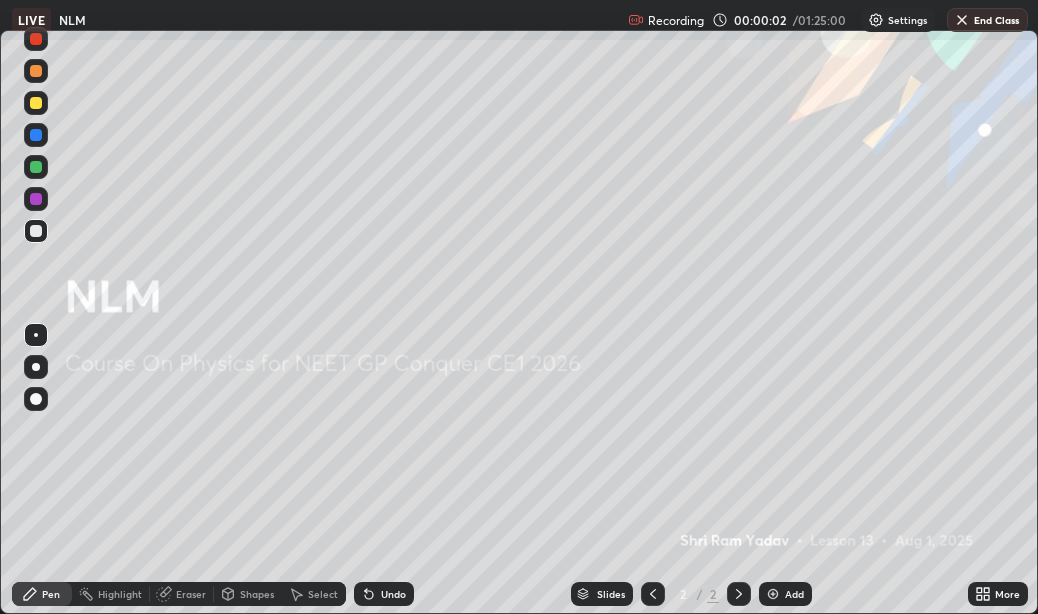 click on "More" at bounding box center [1007, 594] 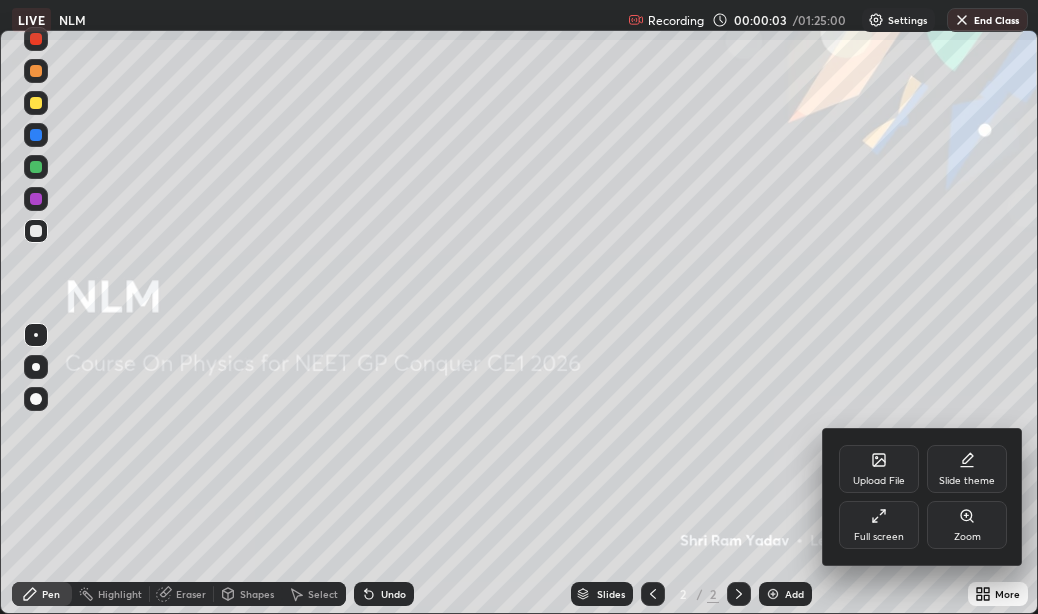 click on "Full screen" at bounding box center [879, 537] 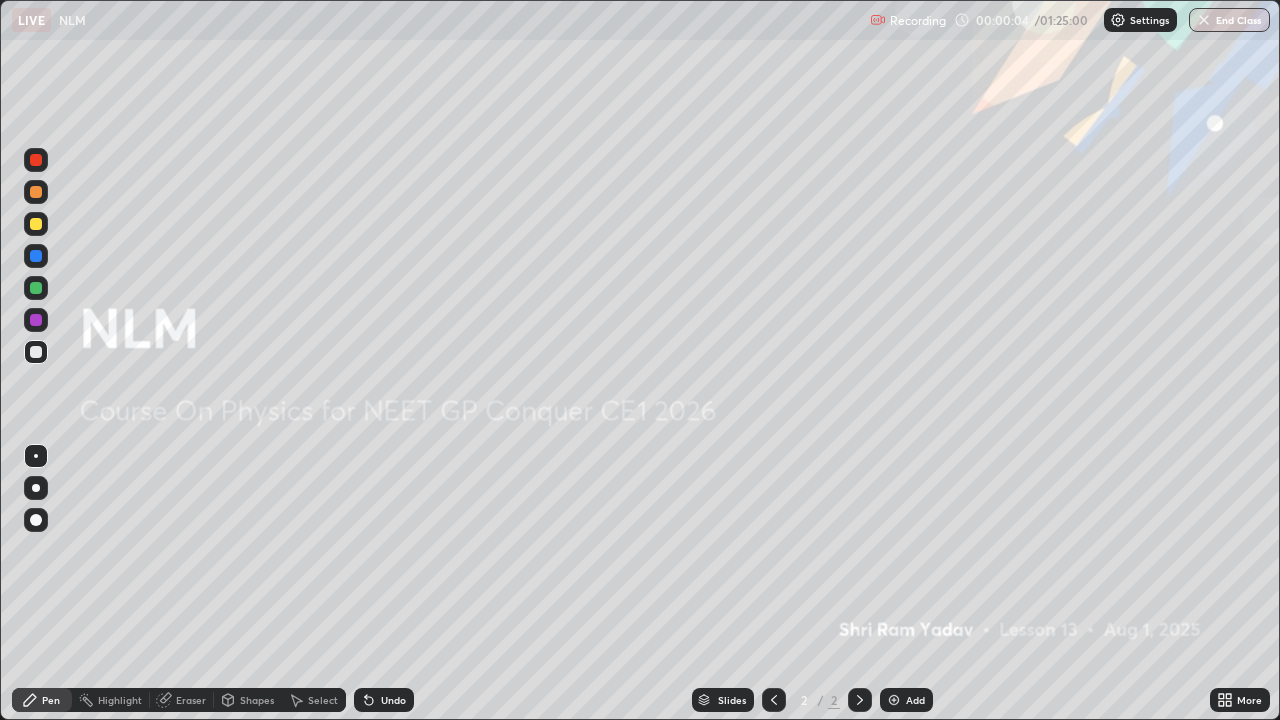 scroll, scrollTop: 99280, scrollLeft: 98720, axis: both 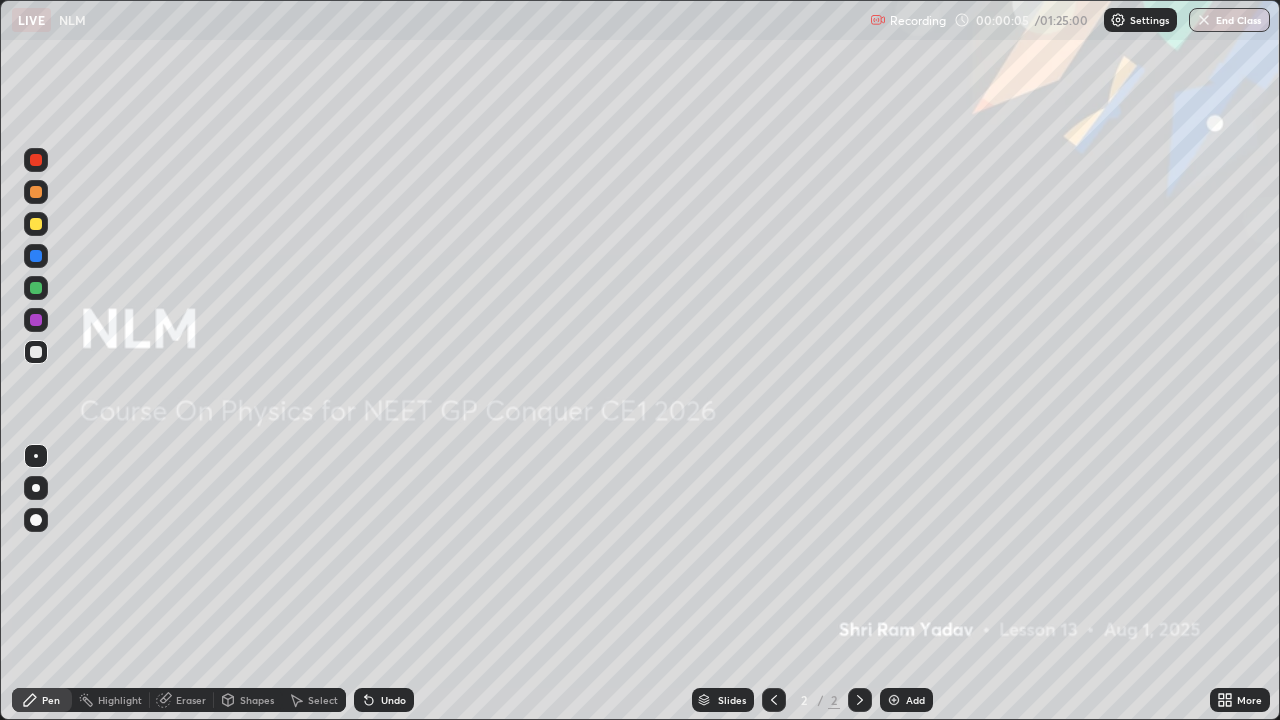 click at bounding box center [894, 700] 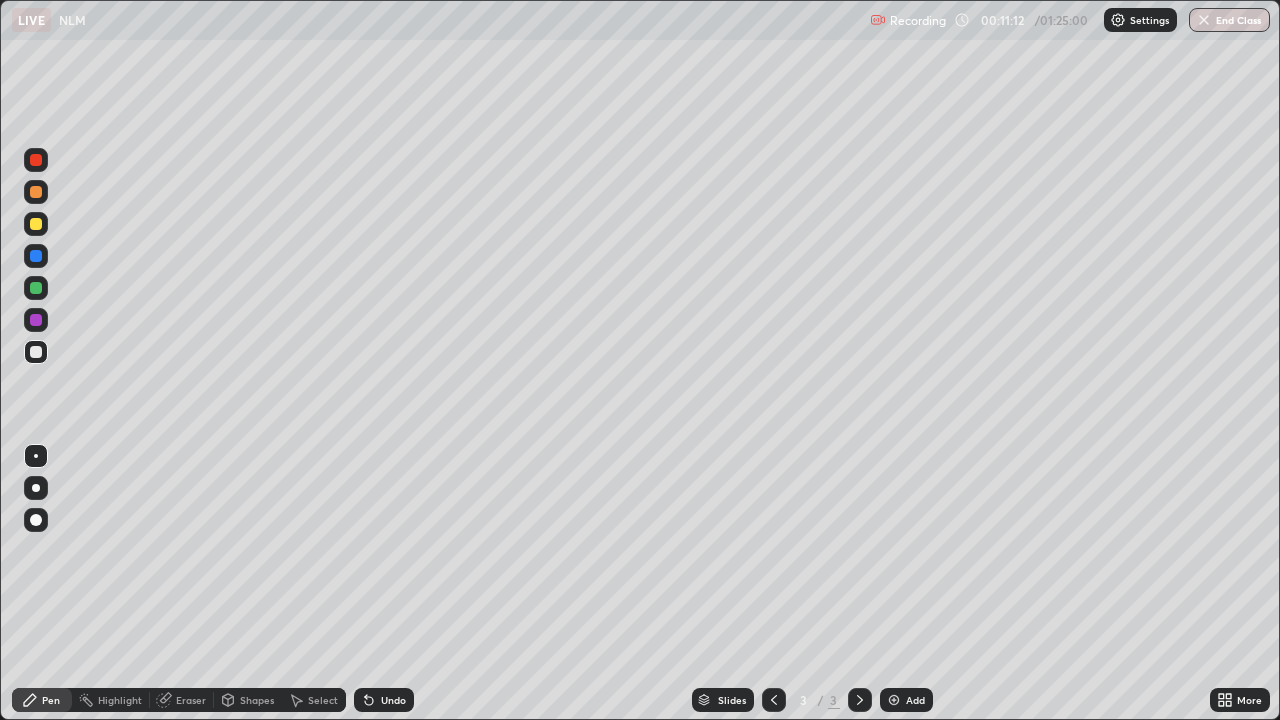 click at bounding box center (894, 700) 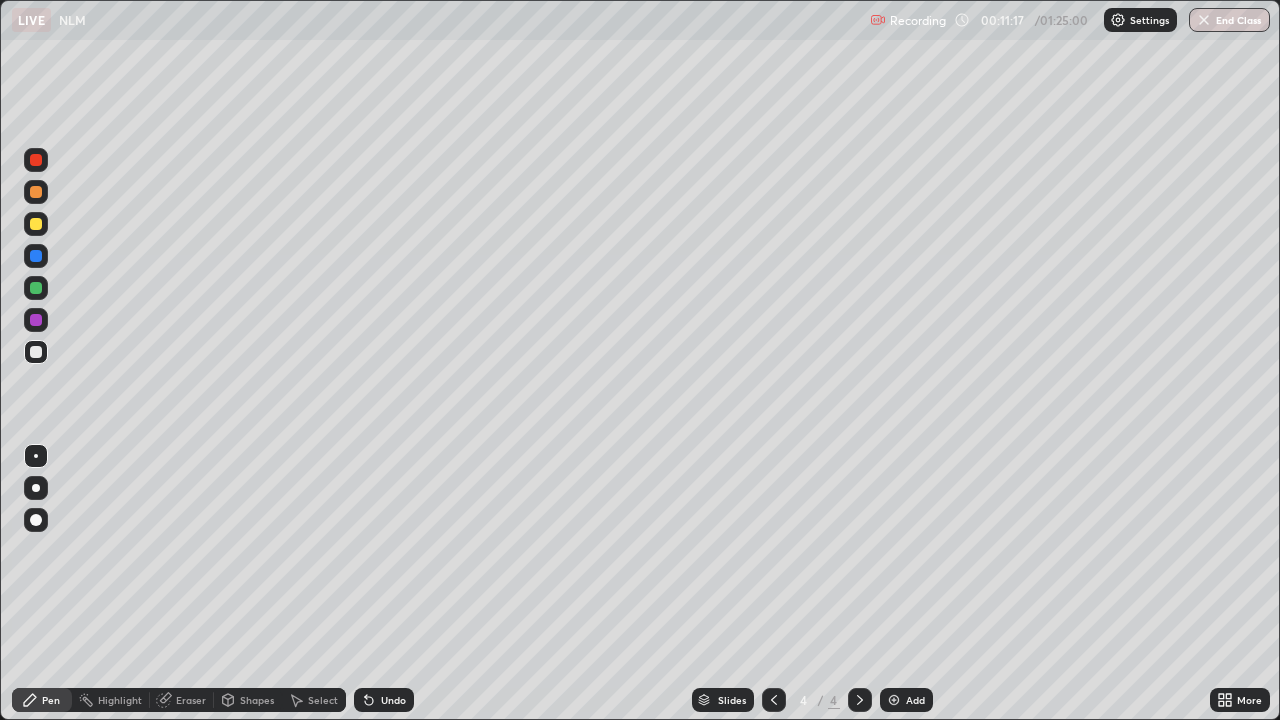 click at bounding box center (36, 192) 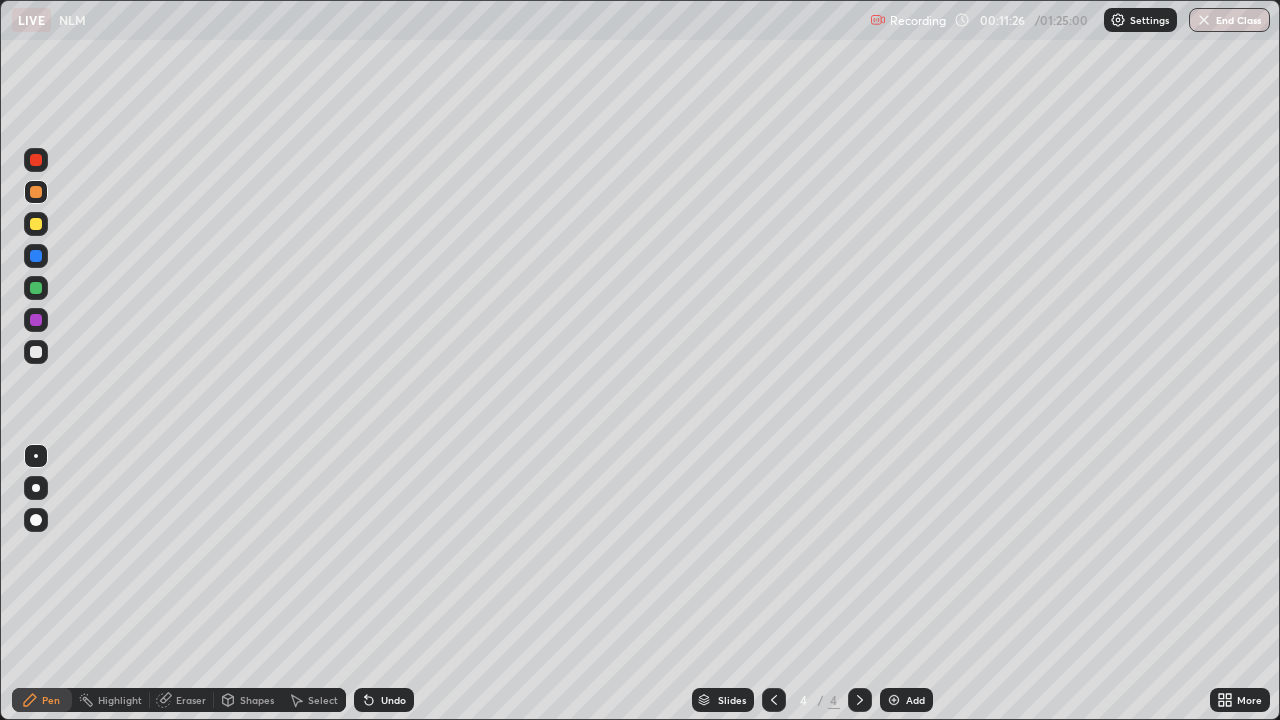 click on "Eraser" at bounding box center (191, 700) 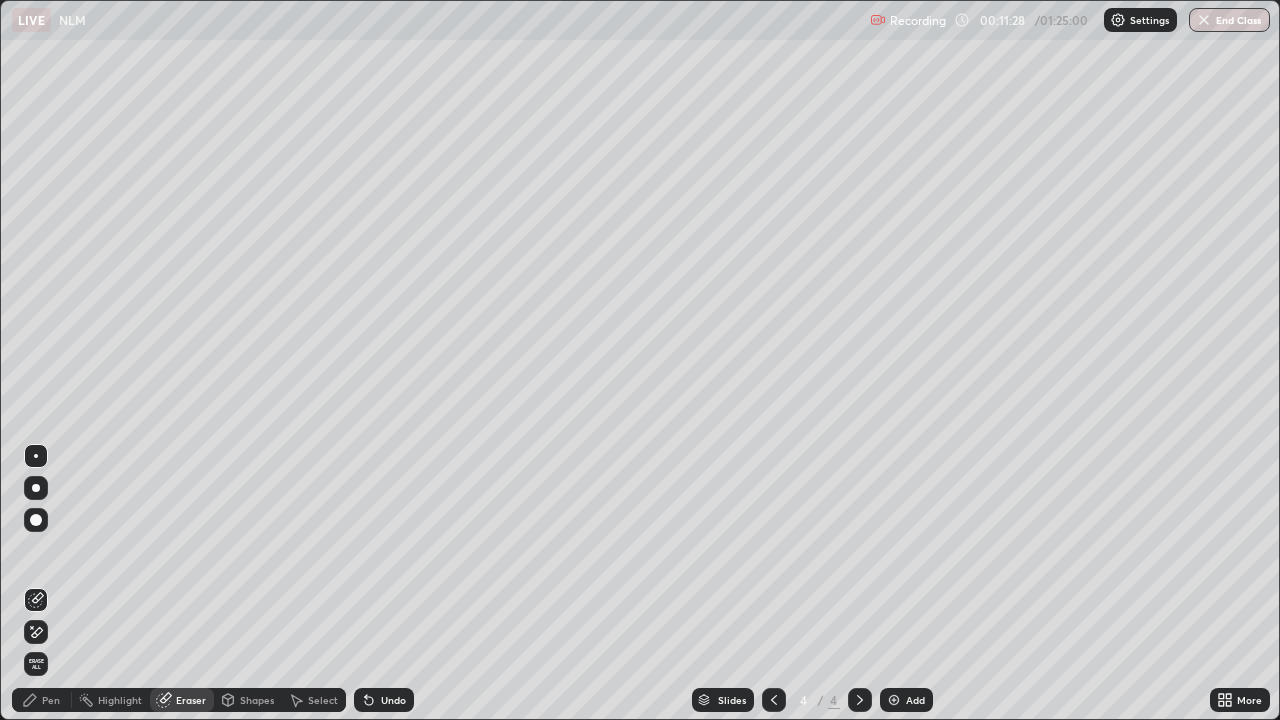 click on "Pen" at bounding box center (42, 700) 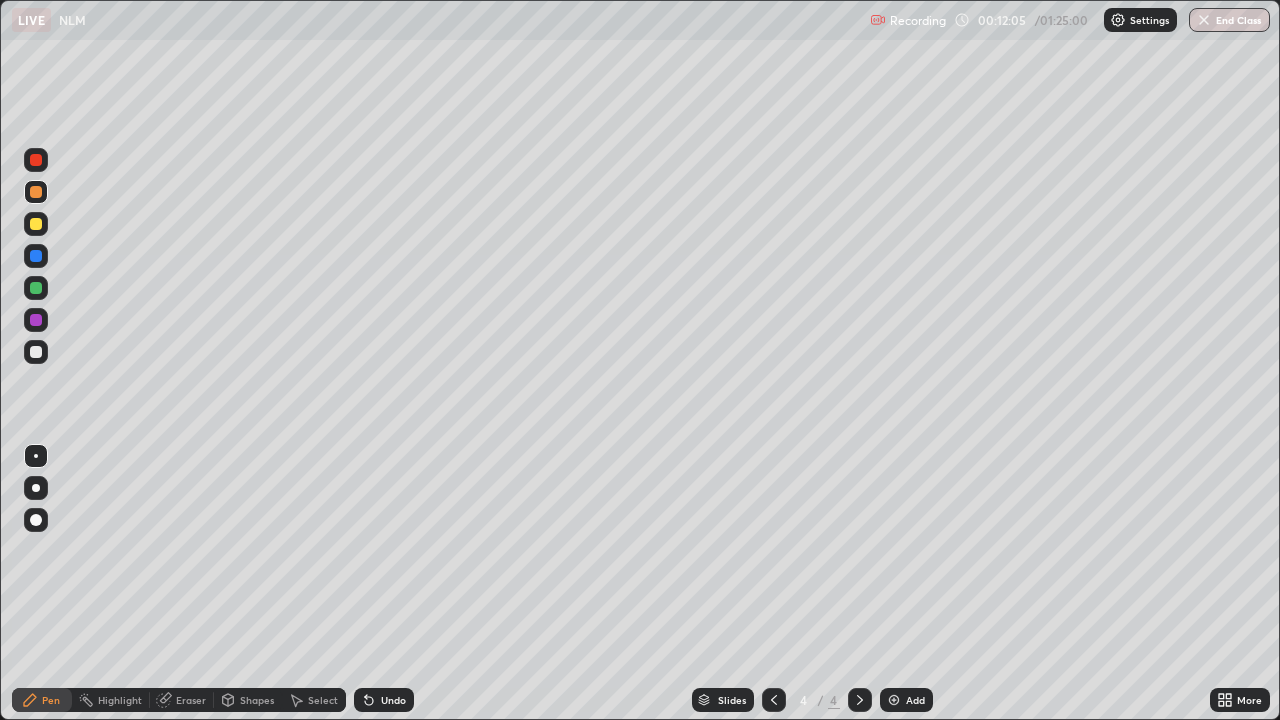 click at bounding box center [36, 352] 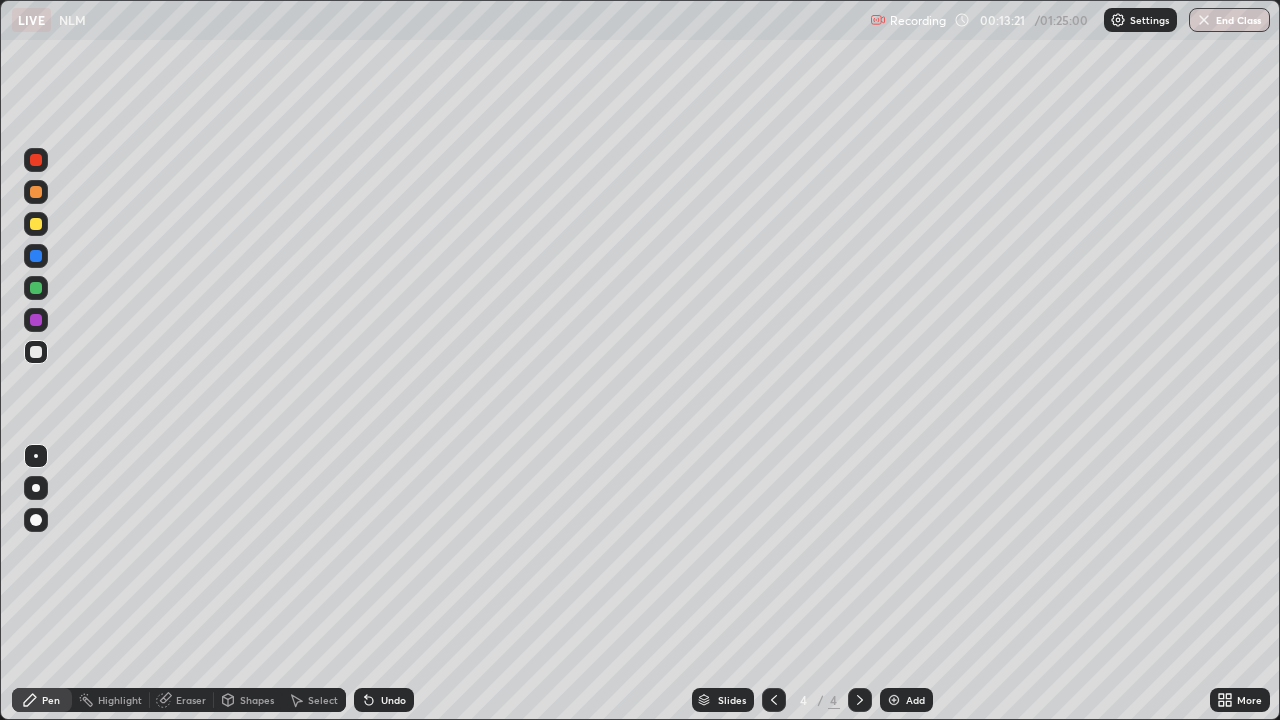 click at bounding box center [36, 320] 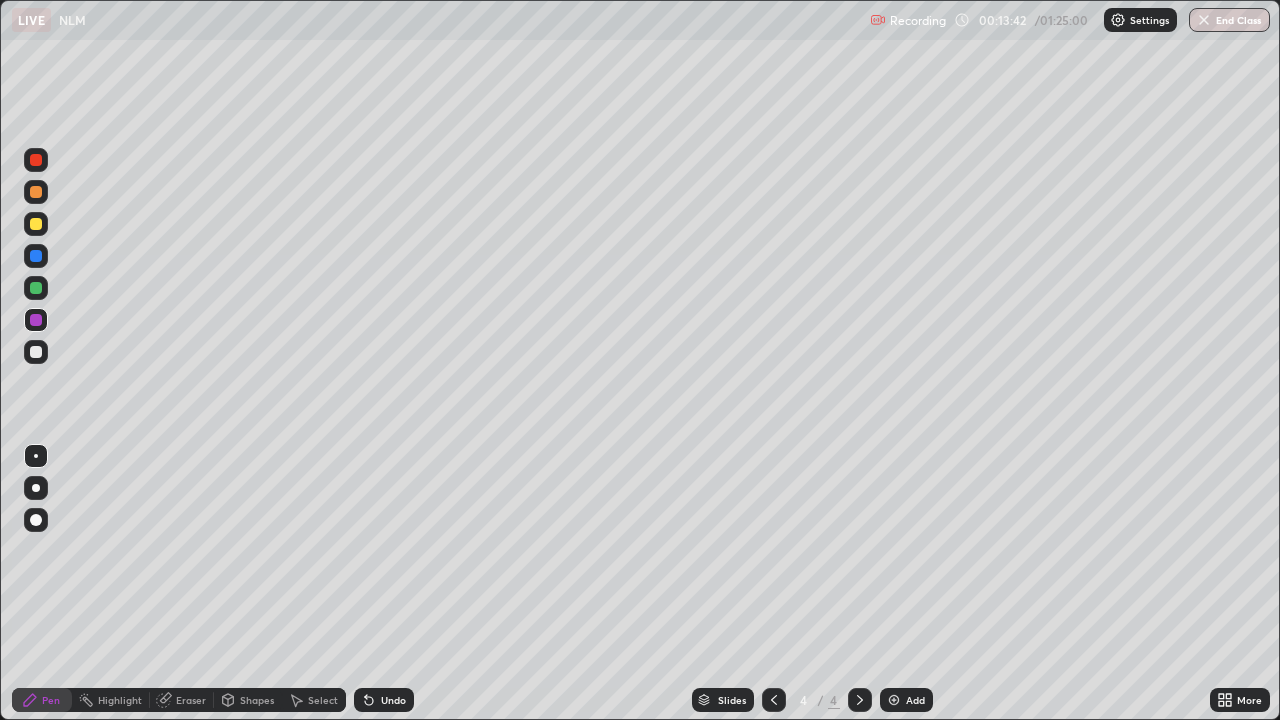 click at bounding box center [36, 352] 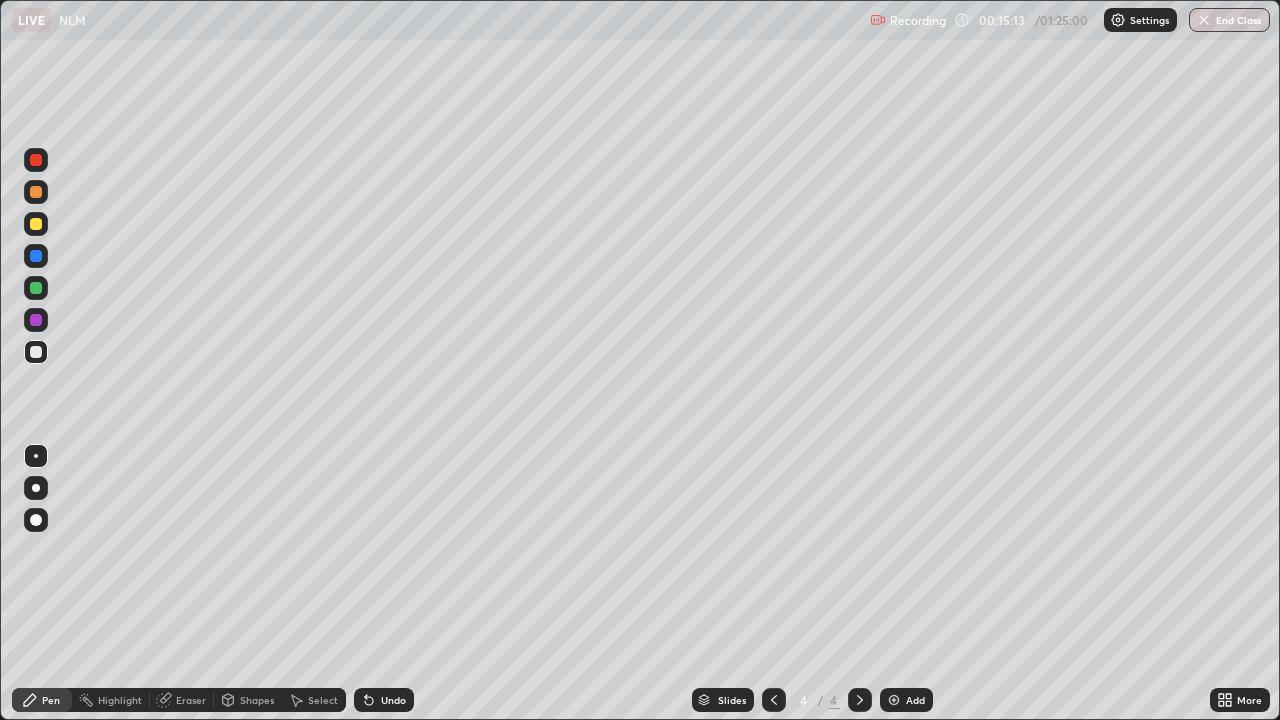 click at bounding box center (36, 320) 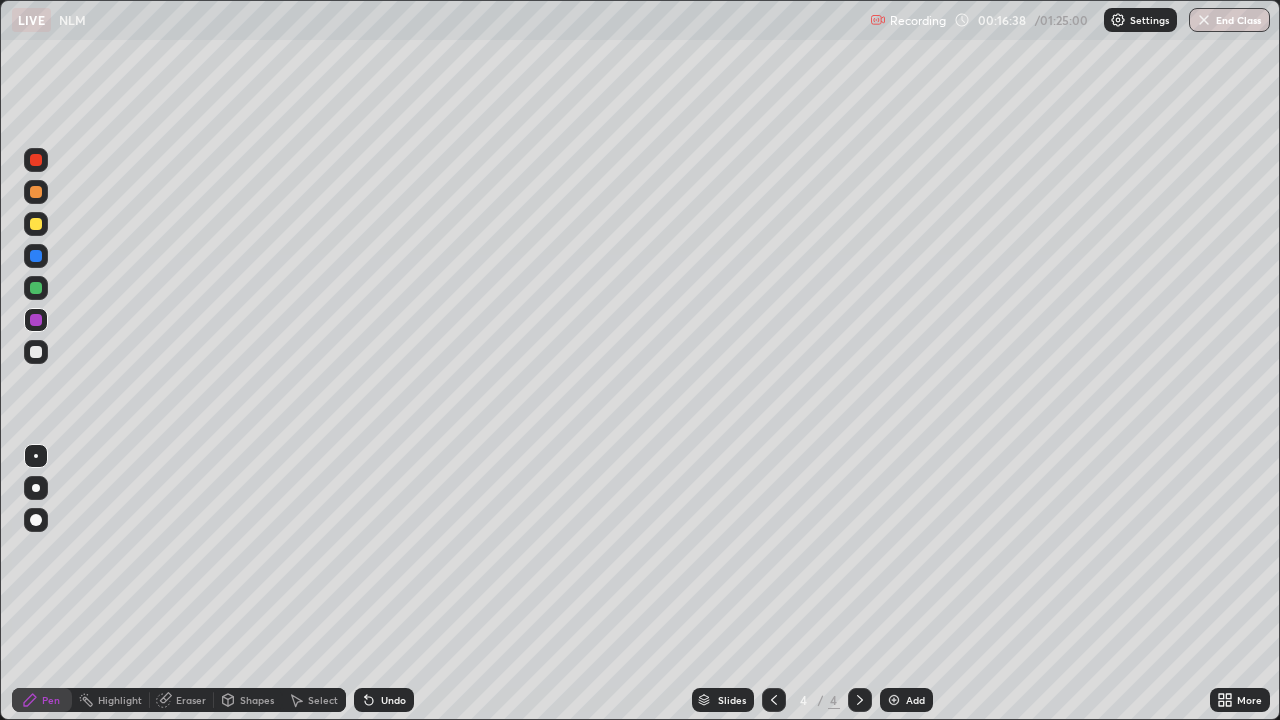 click at bounding box center [36, 352] 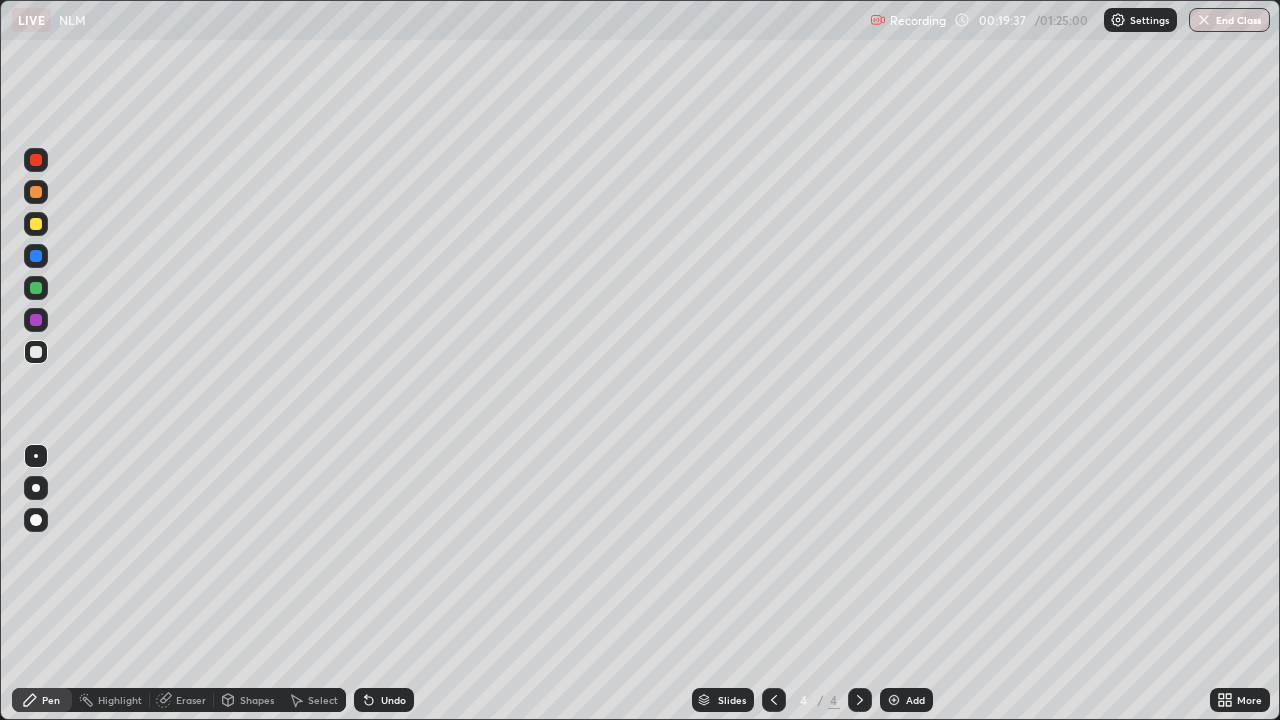 click on "Add" at bounding box center (915, 700) 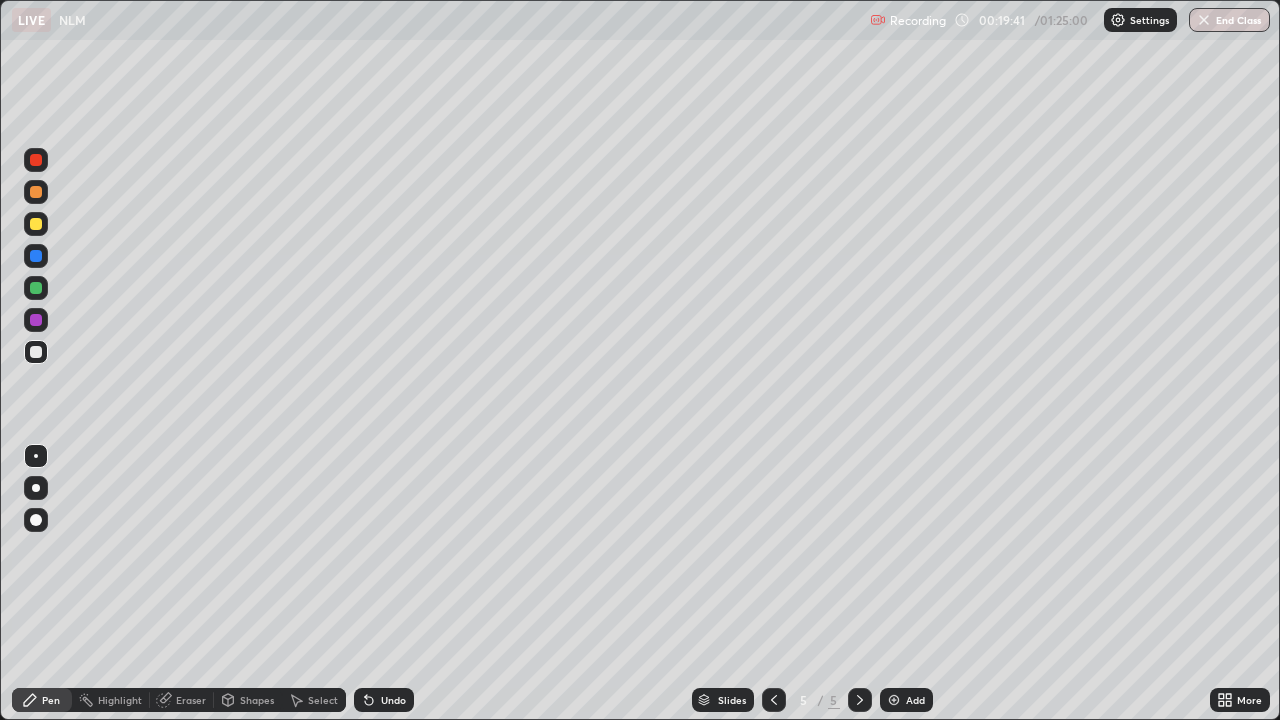 click at bounding box center [36, 192] 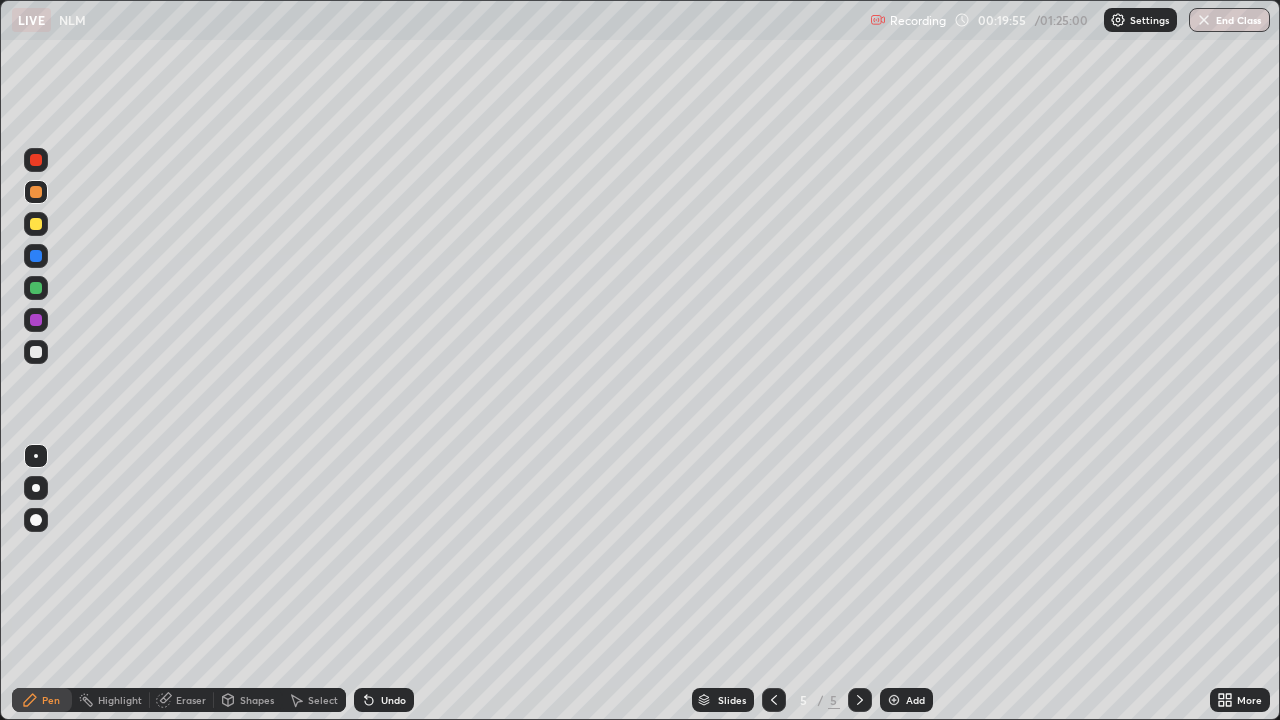 click at bounding box center (36, 352) 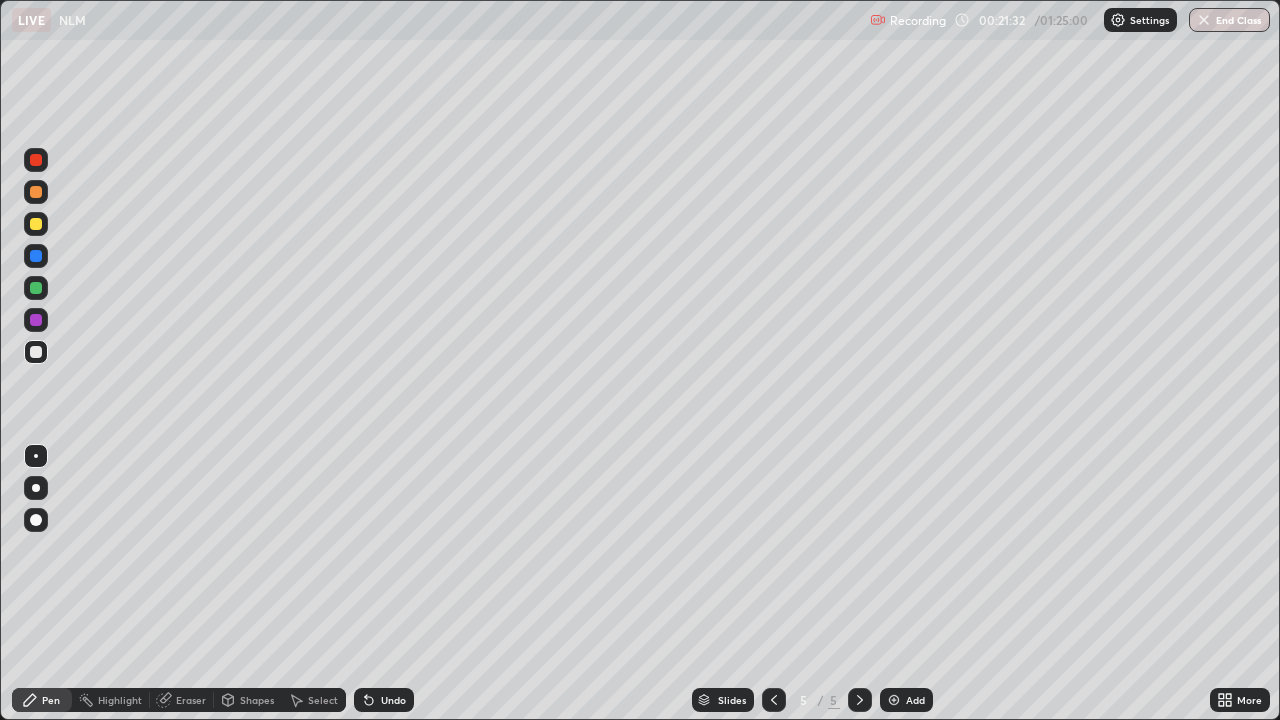 click at bounding box center (36, 192) 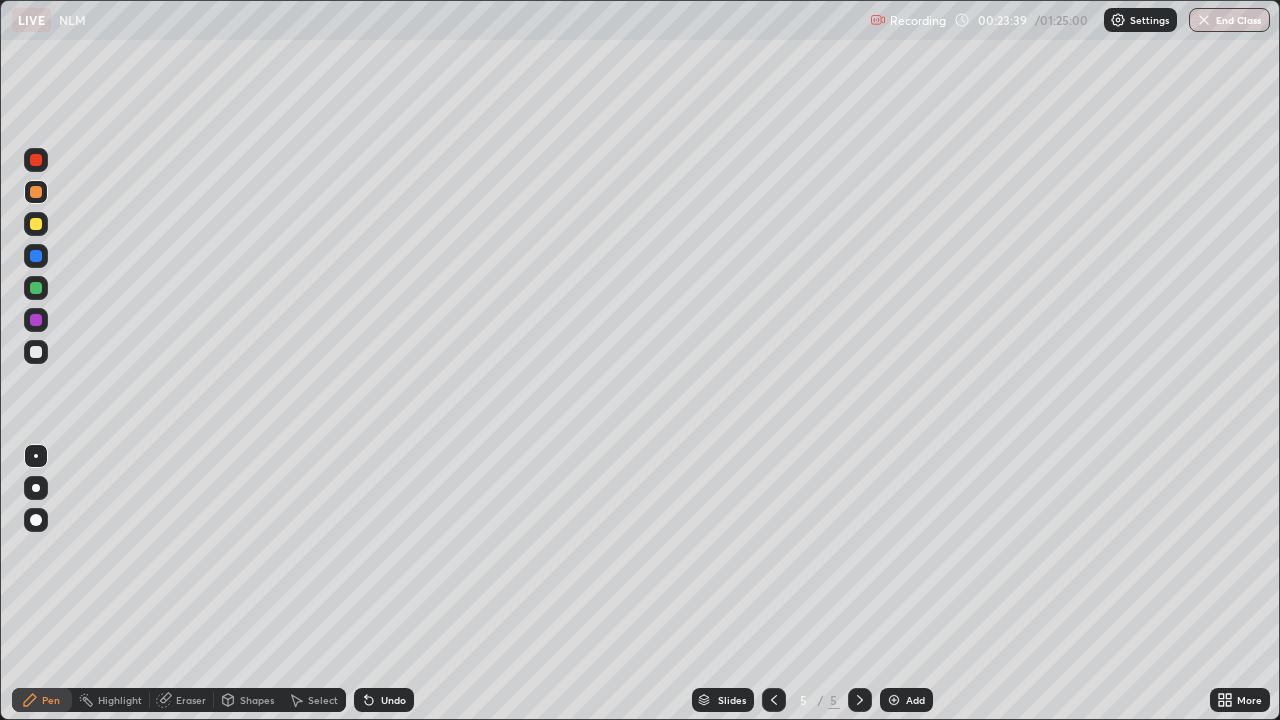 click on "Eraser" at bounding box center [191, 700] 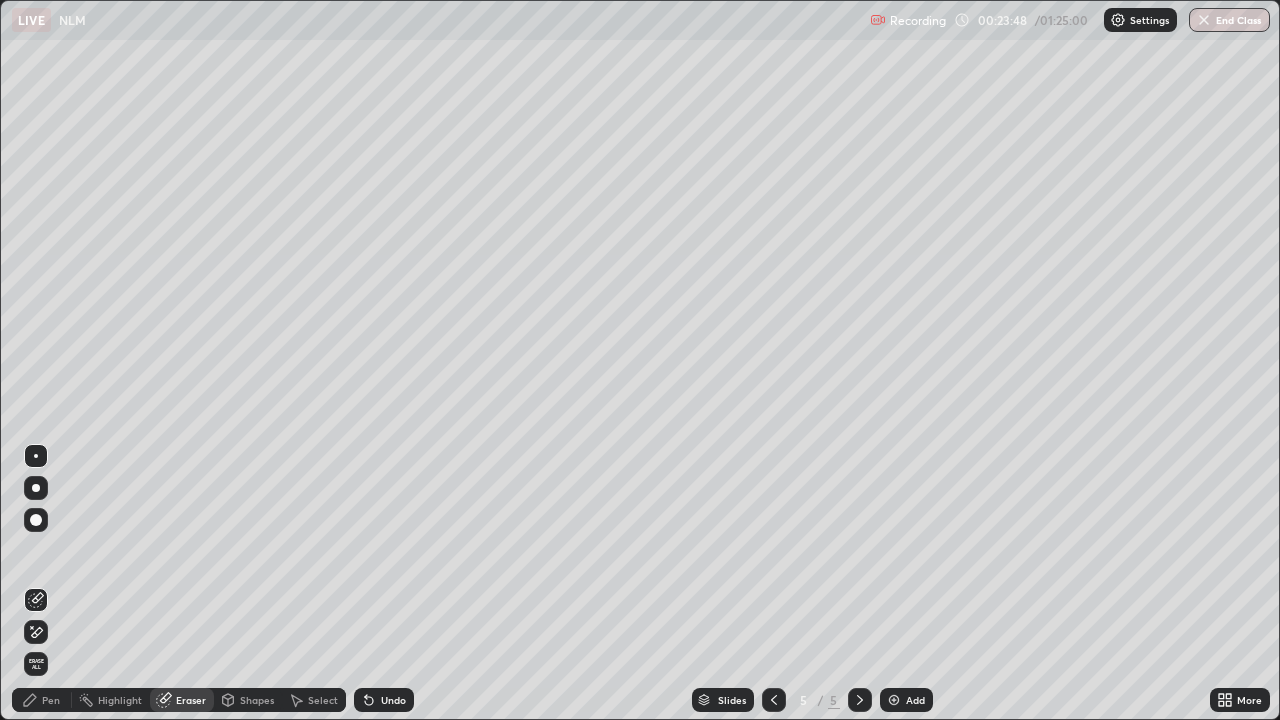 click on "Pen" at bounding box center [51, 700] 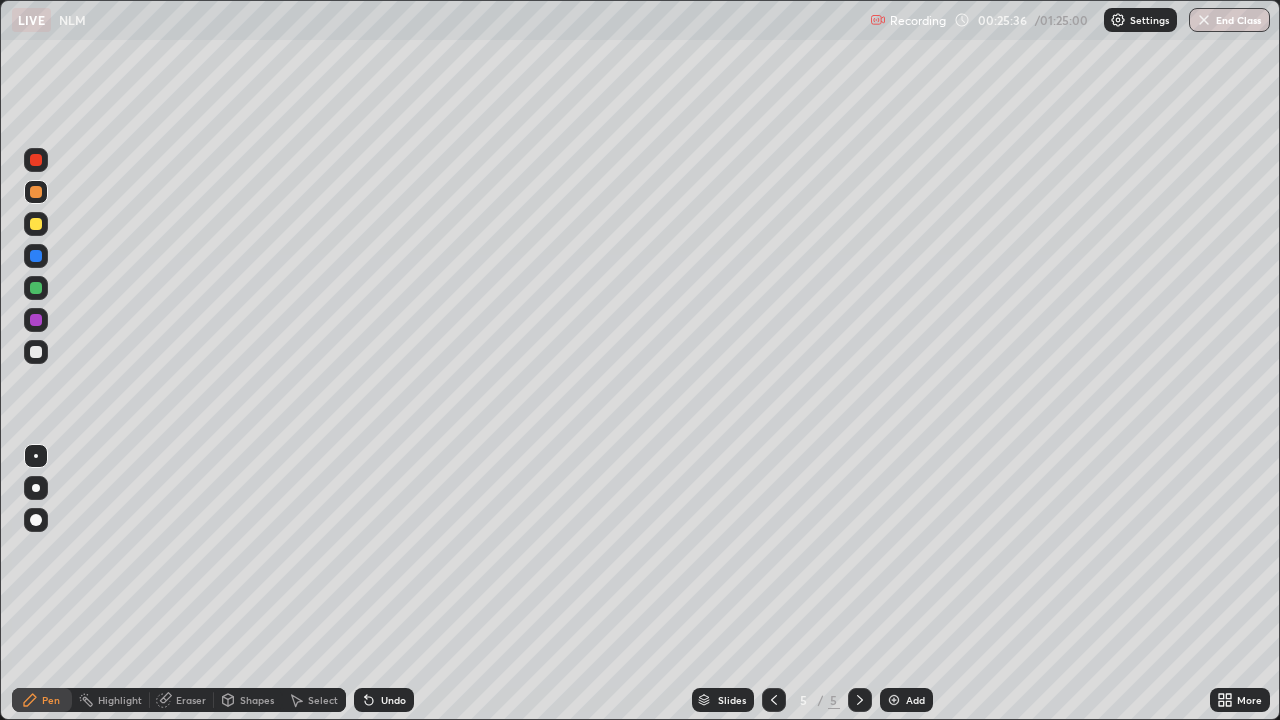 click at bounding box center [894, 700] 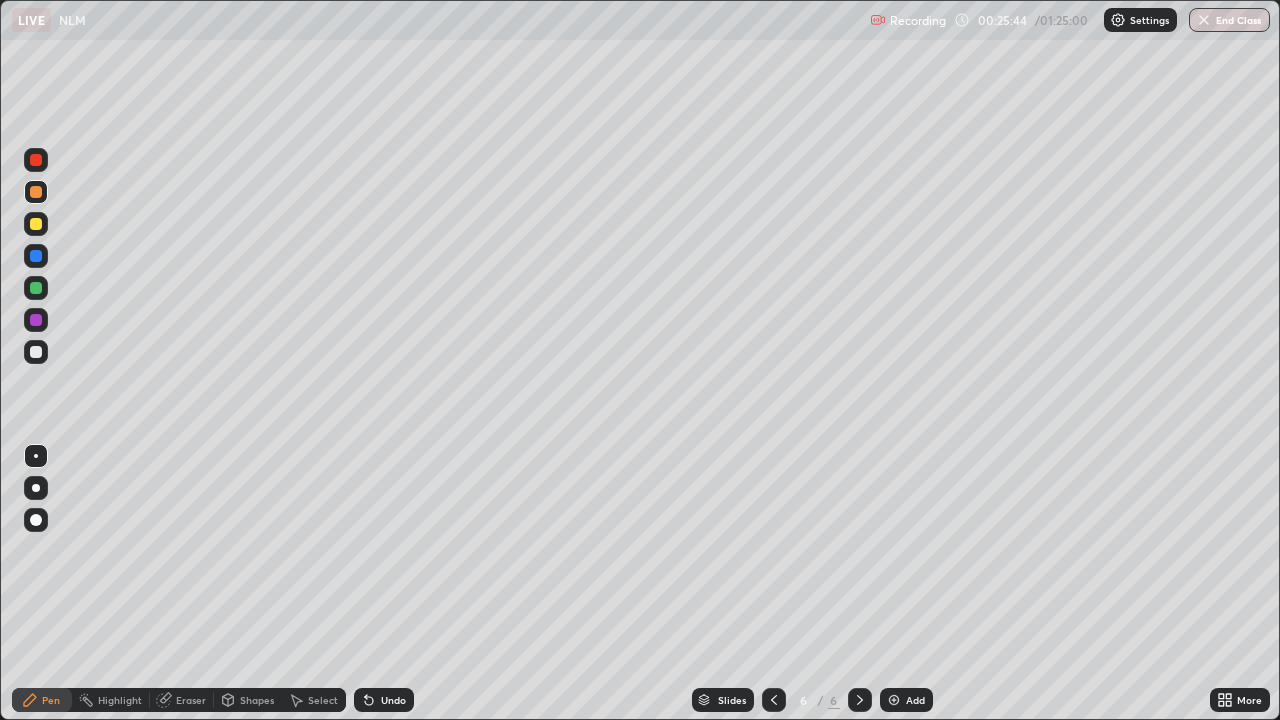click on "Undo" at bounding box center (393, 700) 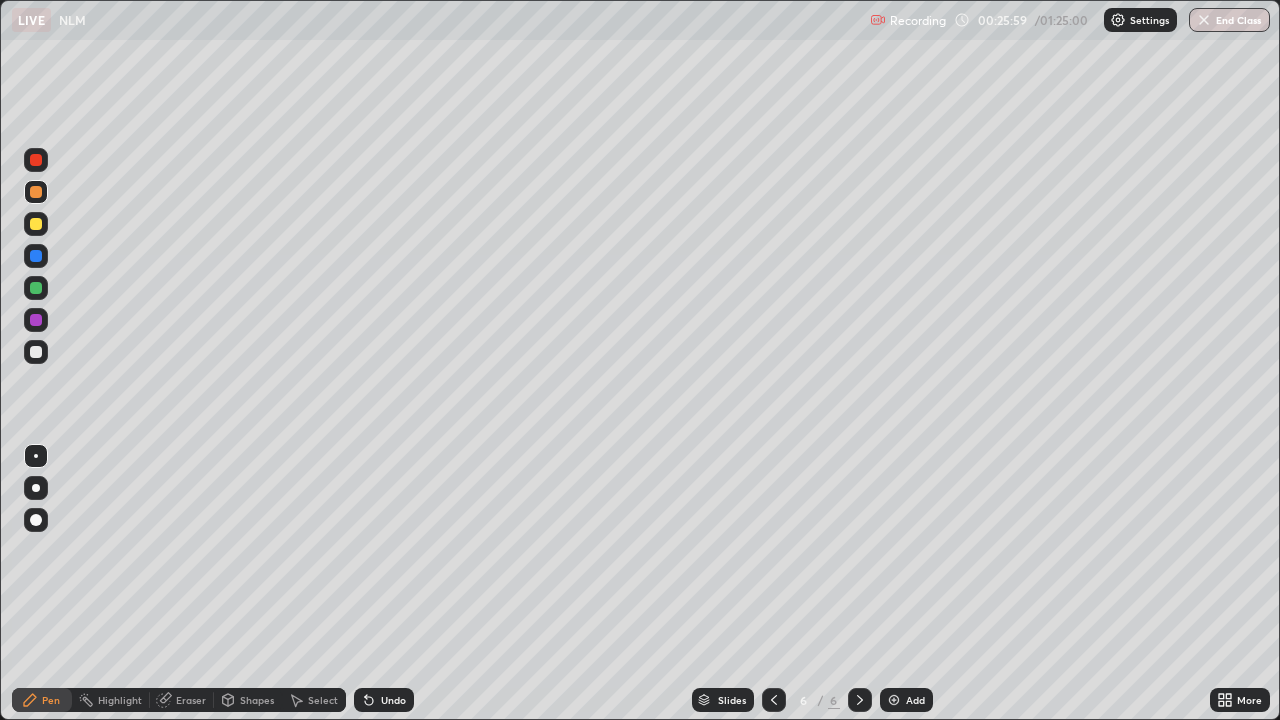 click at bounding box center (36, 352) 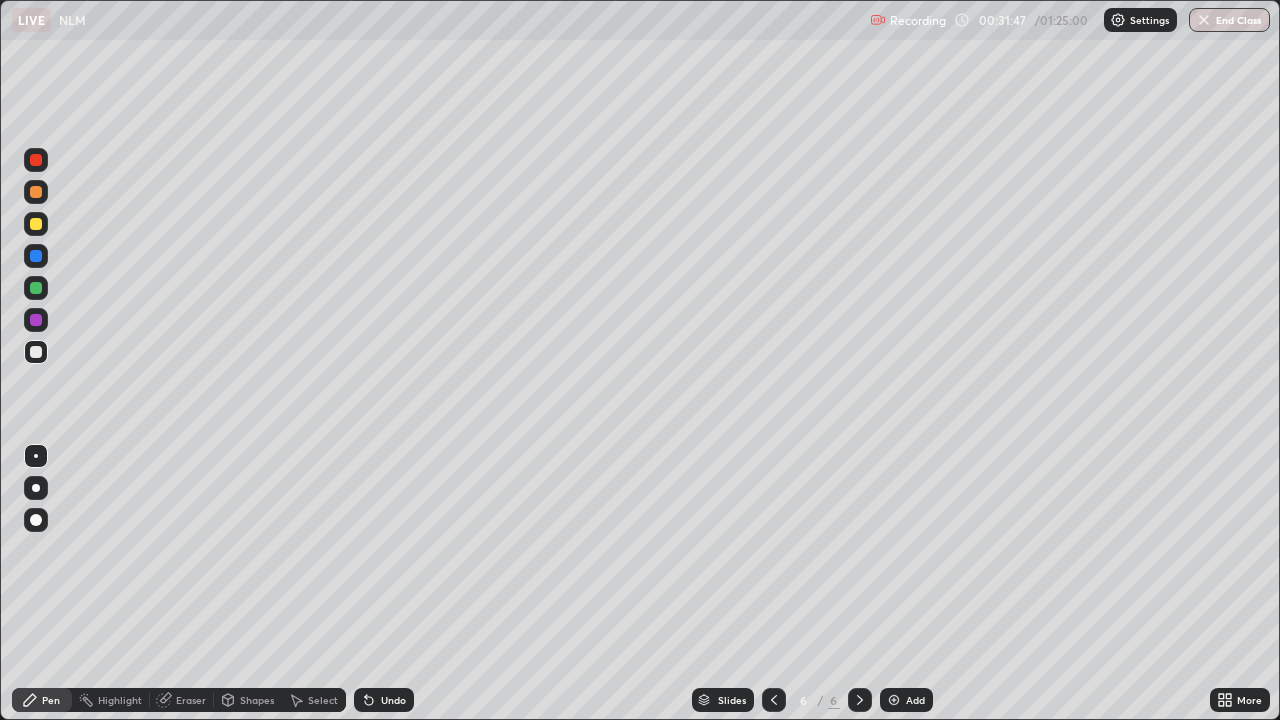 click at bounding box center (36, 320) 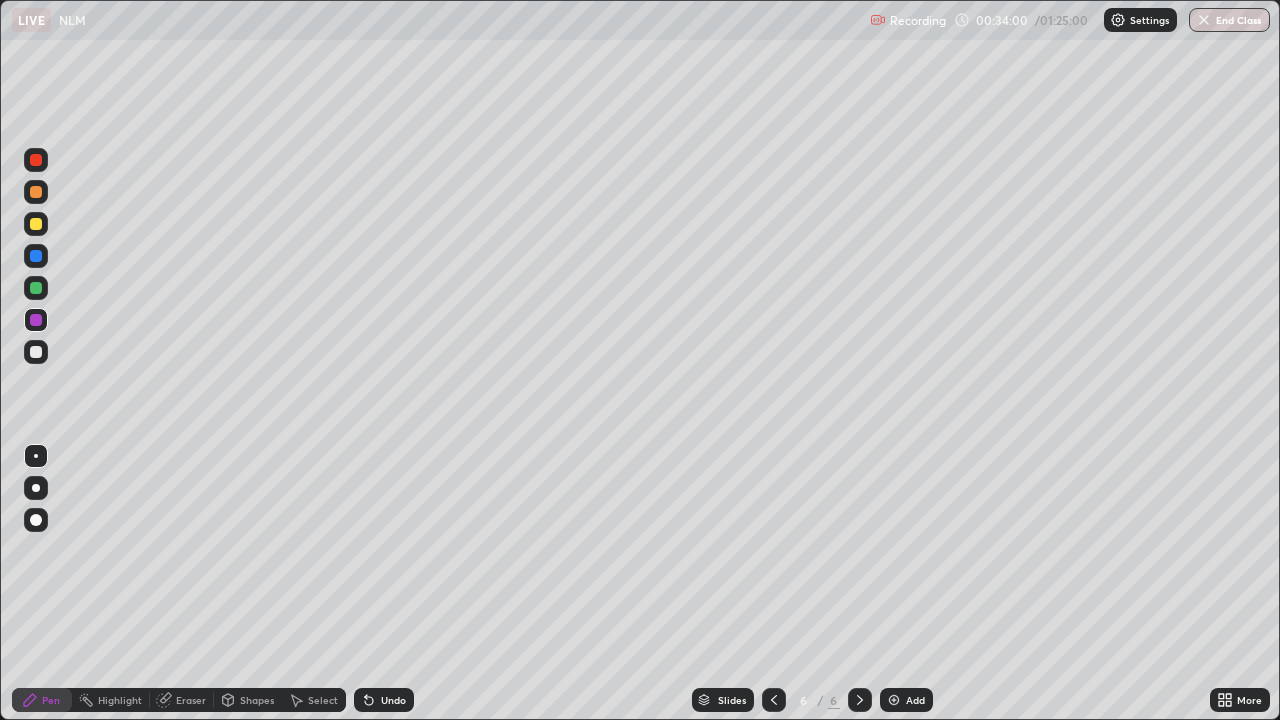 click at bounding box center (894, 700) 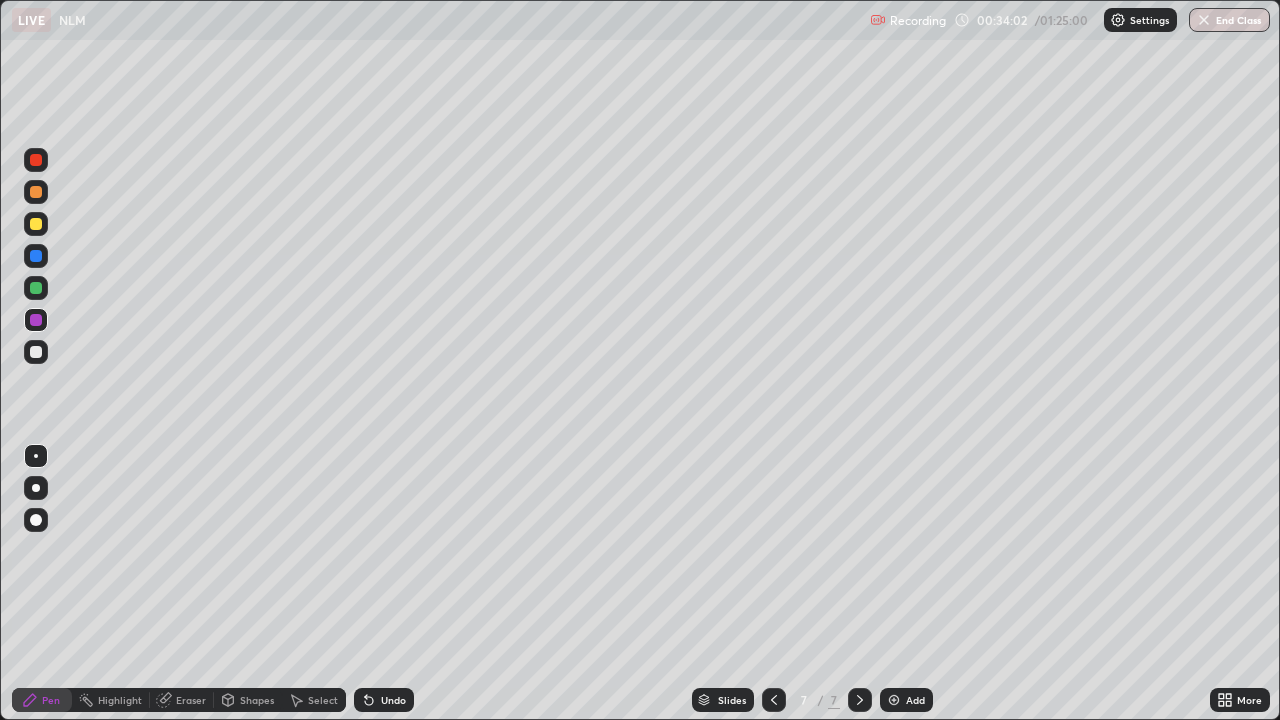 click at bounding box center (36, 352) 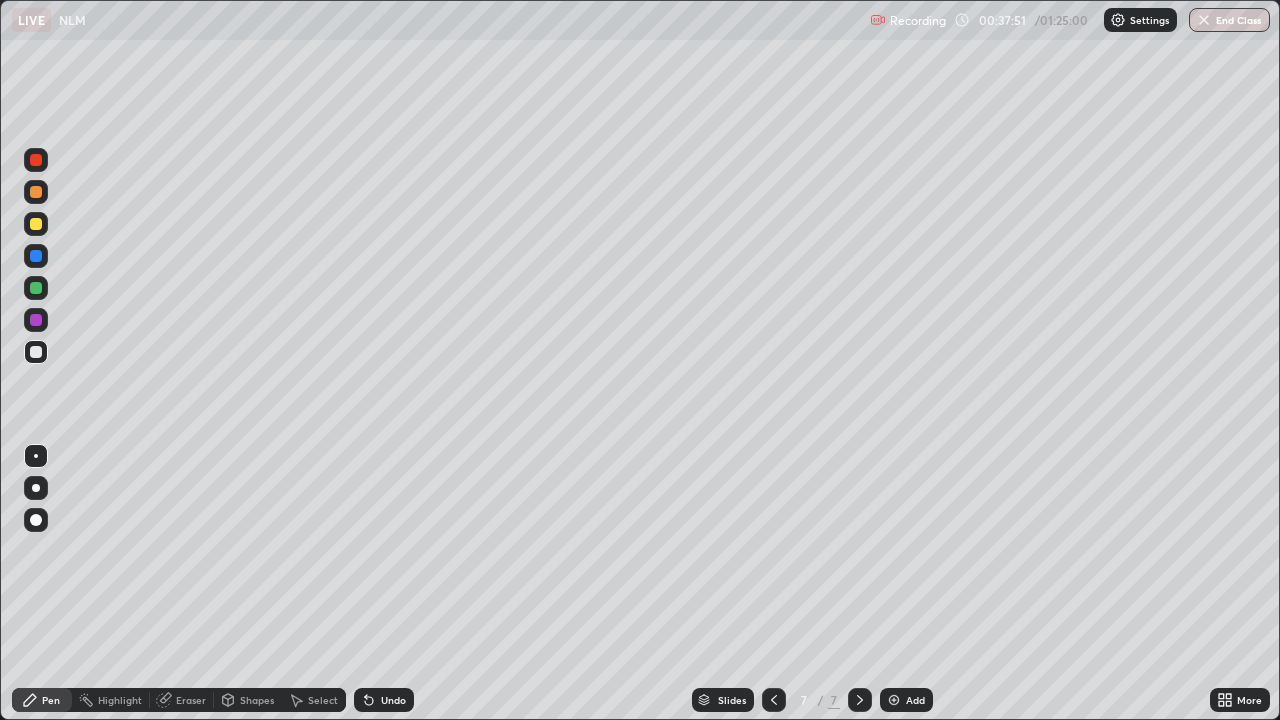 click on "Undo" at bounding box center (384, 700) 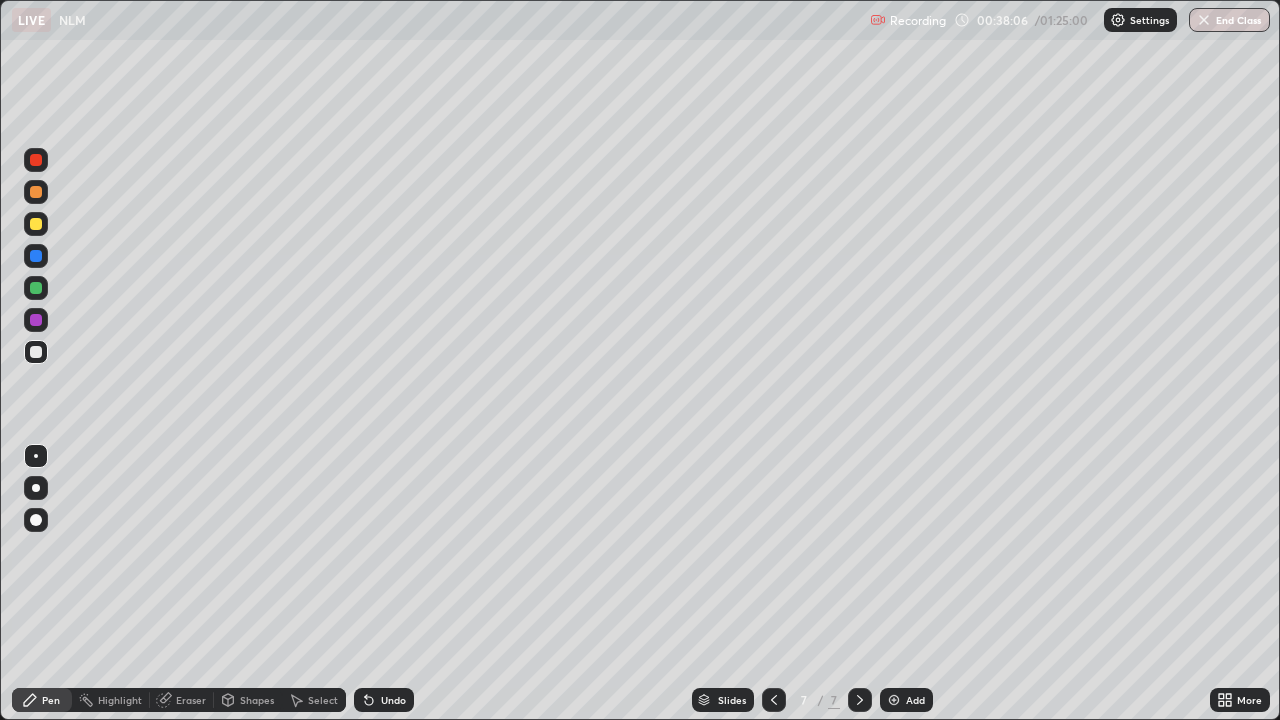 click 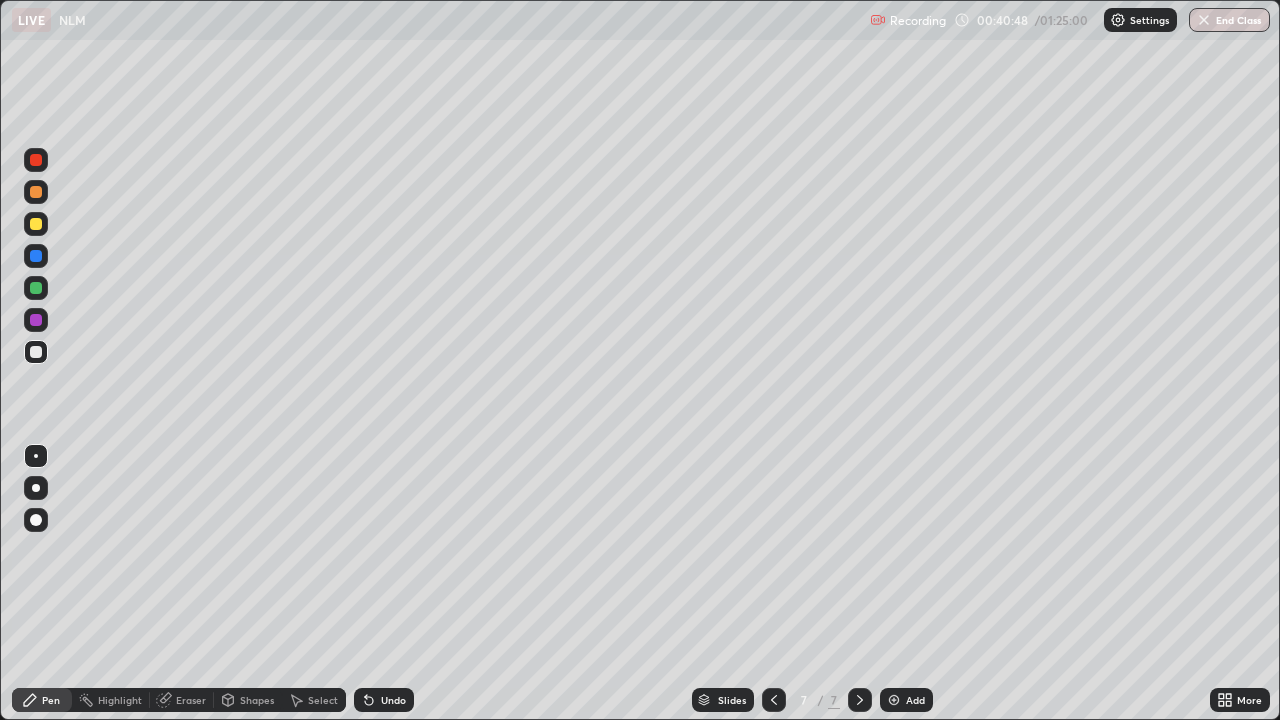 click on "Add" at bounding box center [906, 700] 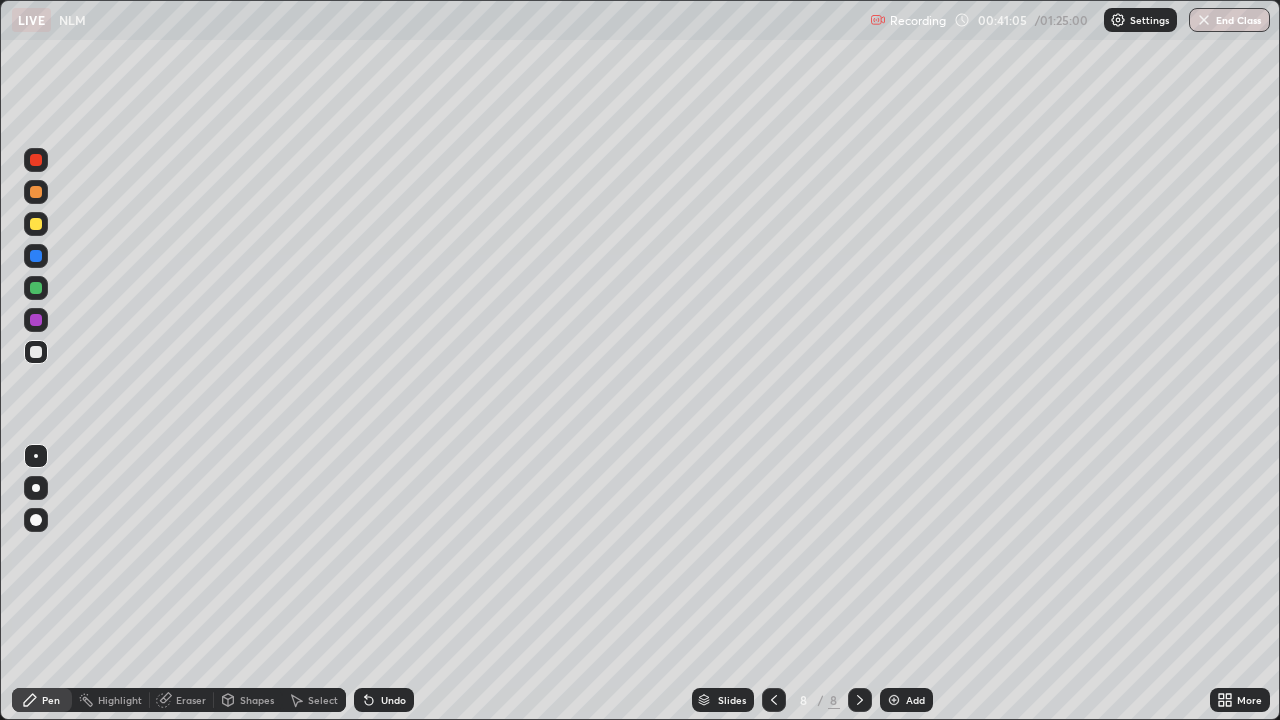 click at bounding box center [36, 320] 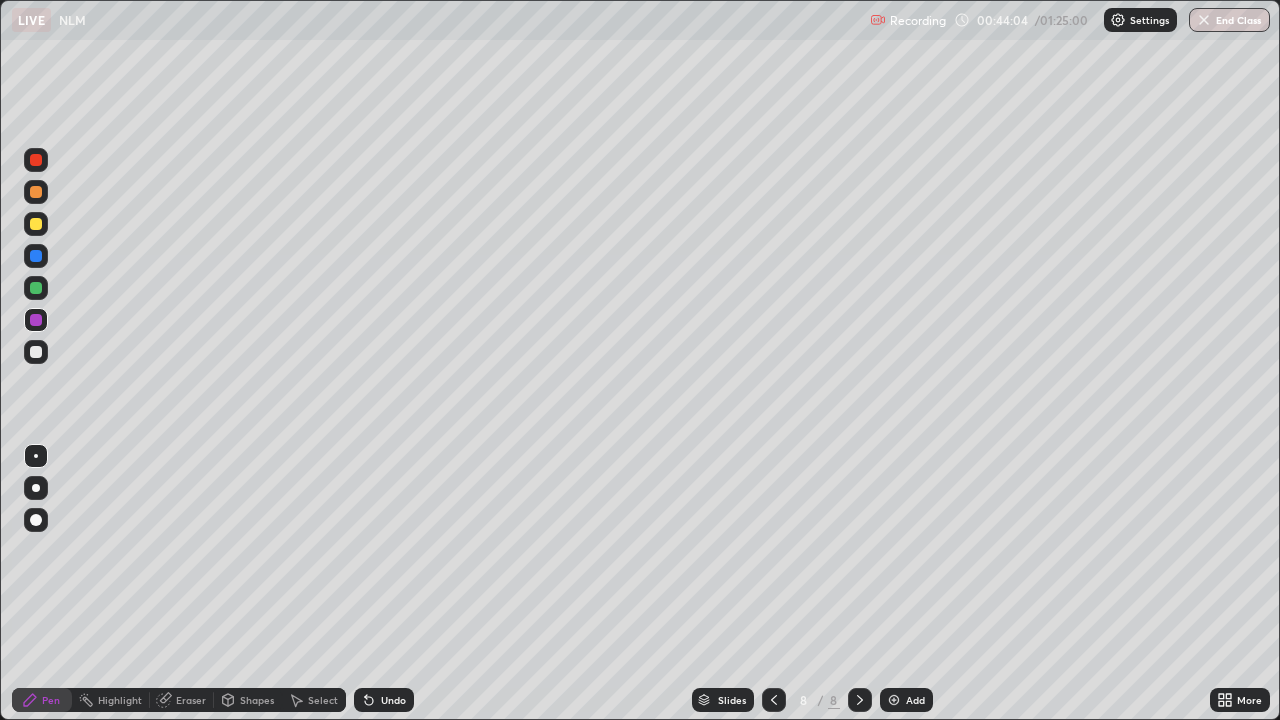 click at bounding box center (36, 192) 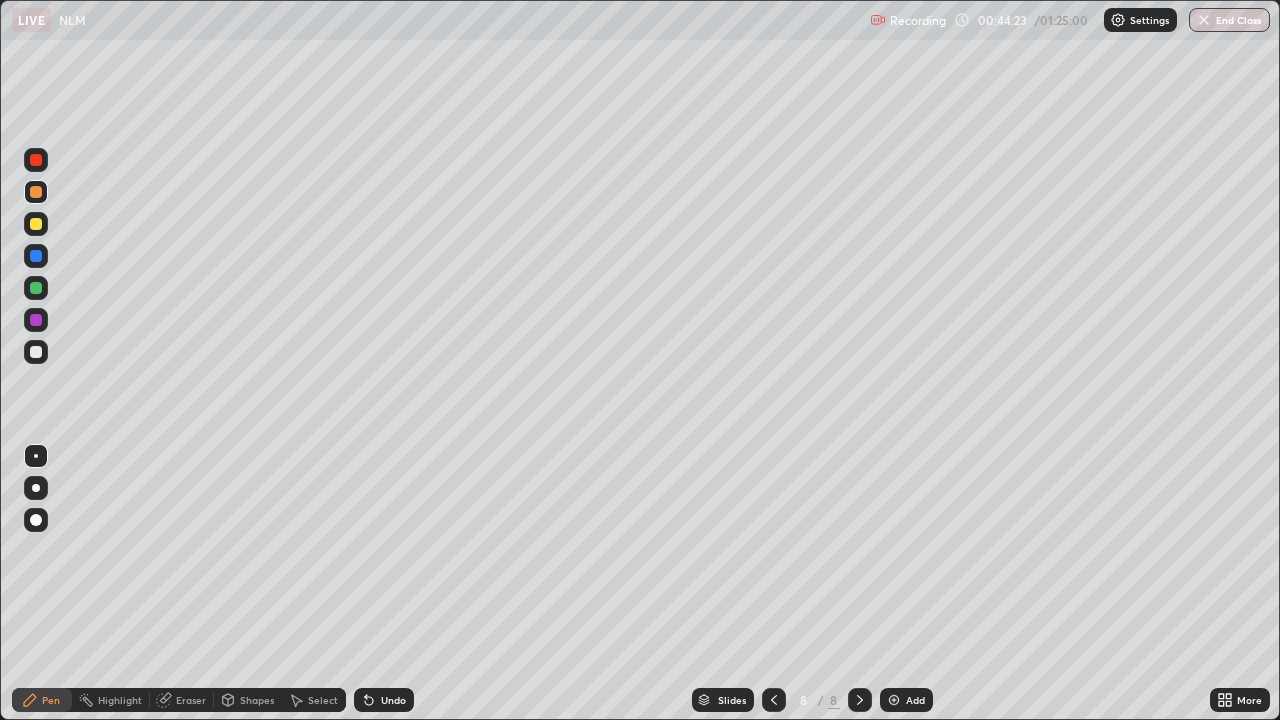 click at bounding box center (36, 320) 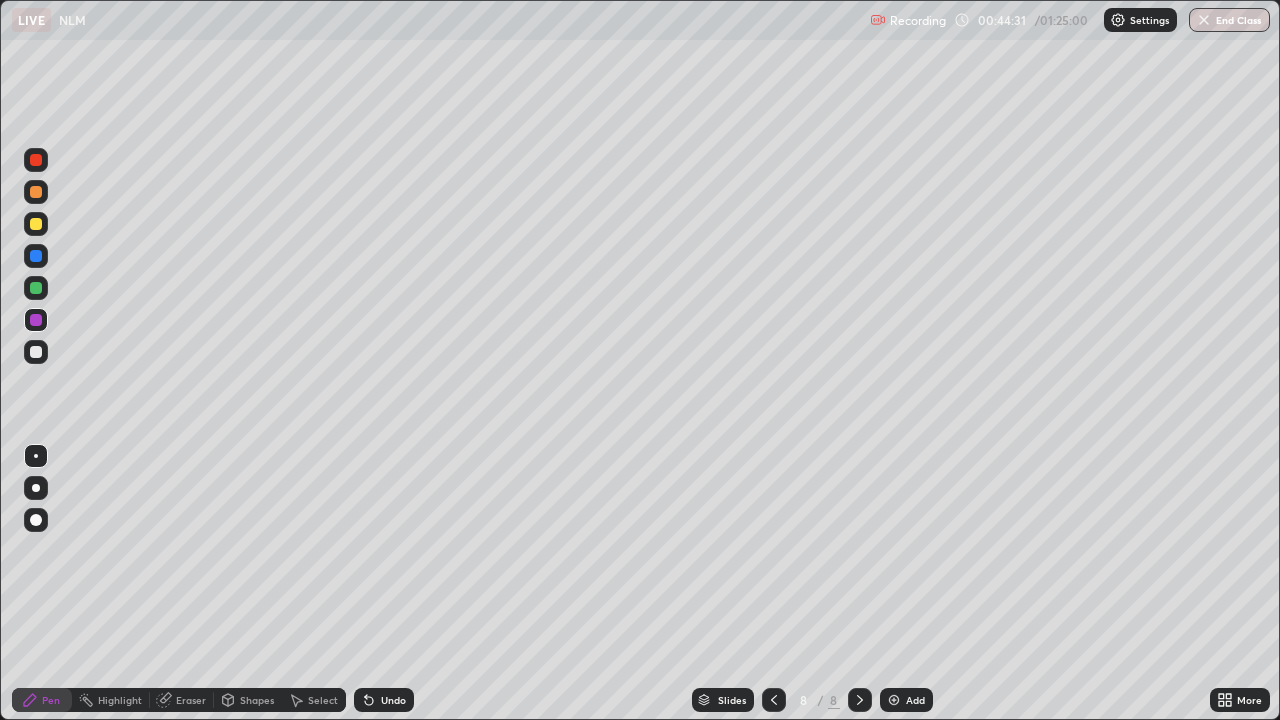 click at bounding box center (36, 192) 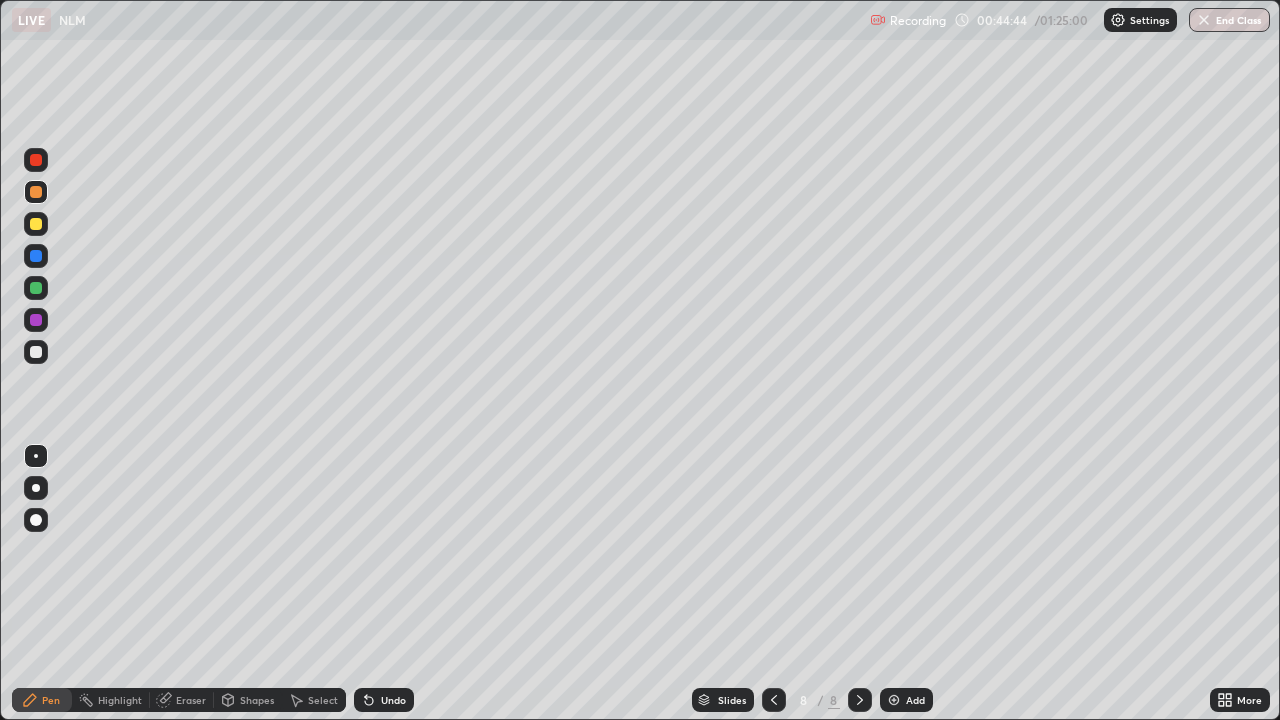 click on "Undo" at bounding box center (393, 700) 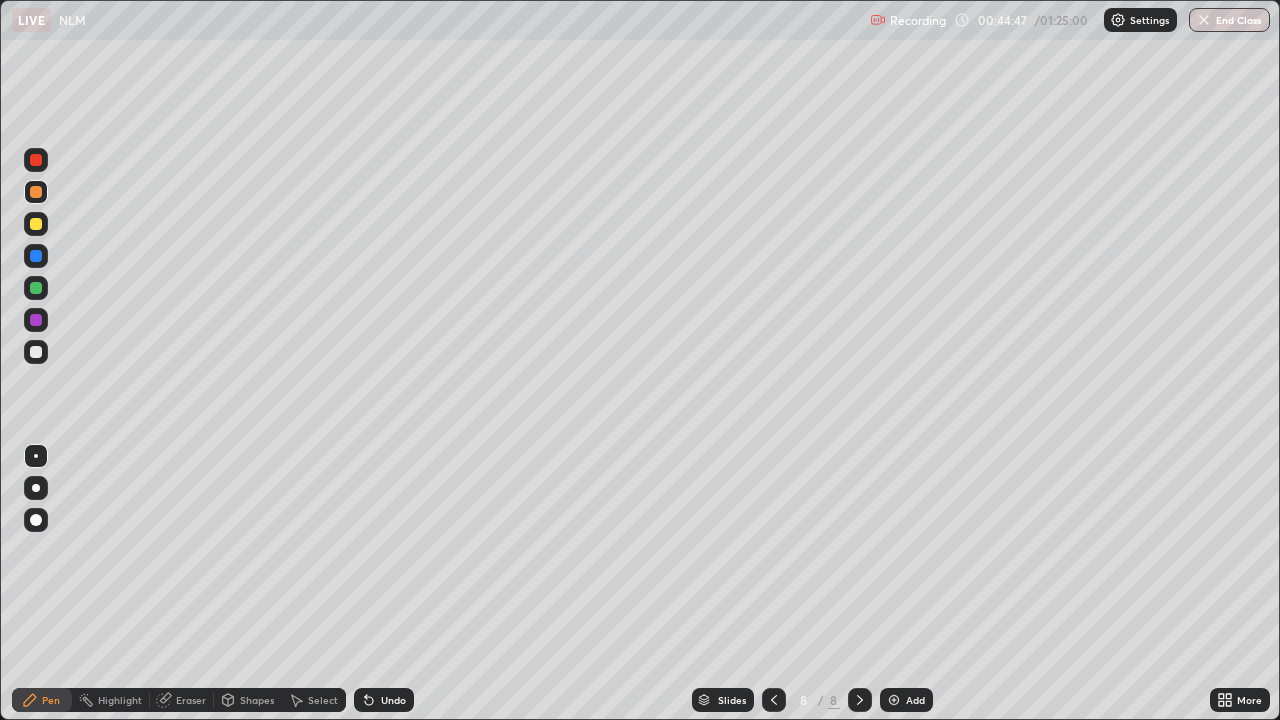 click at bounding box center [36, 352] 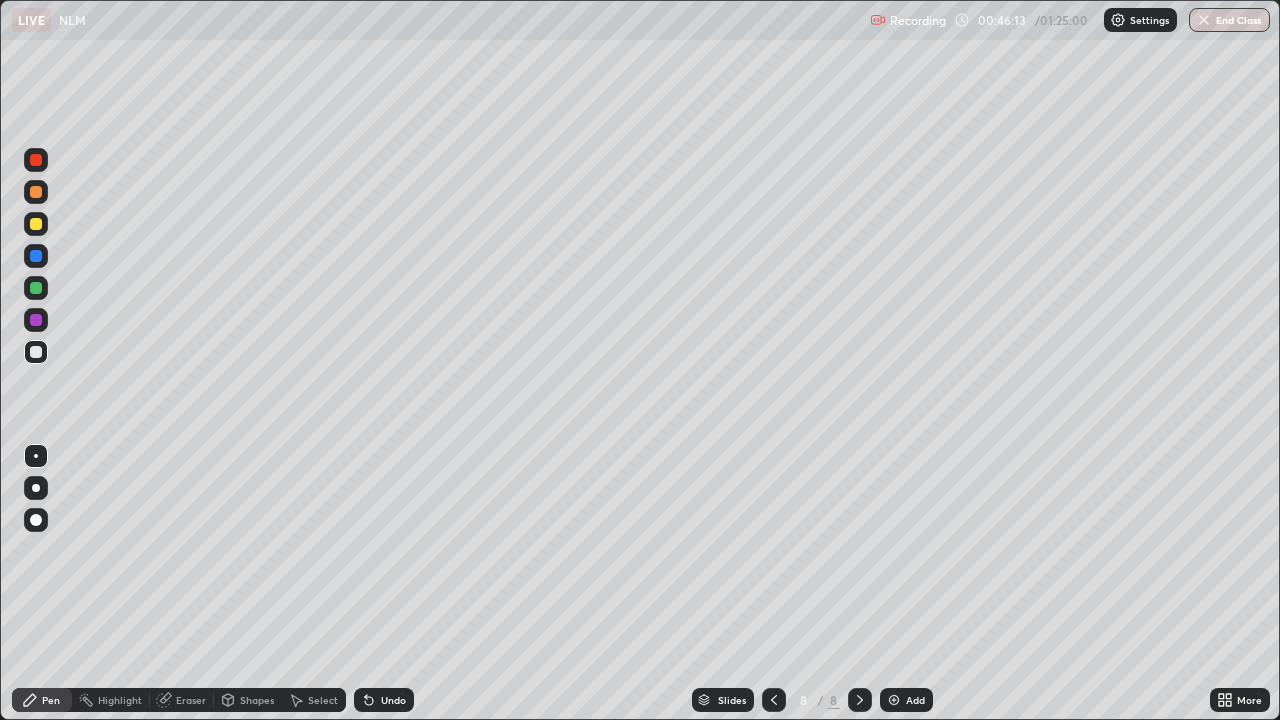 click at bounding box center (894, 700) 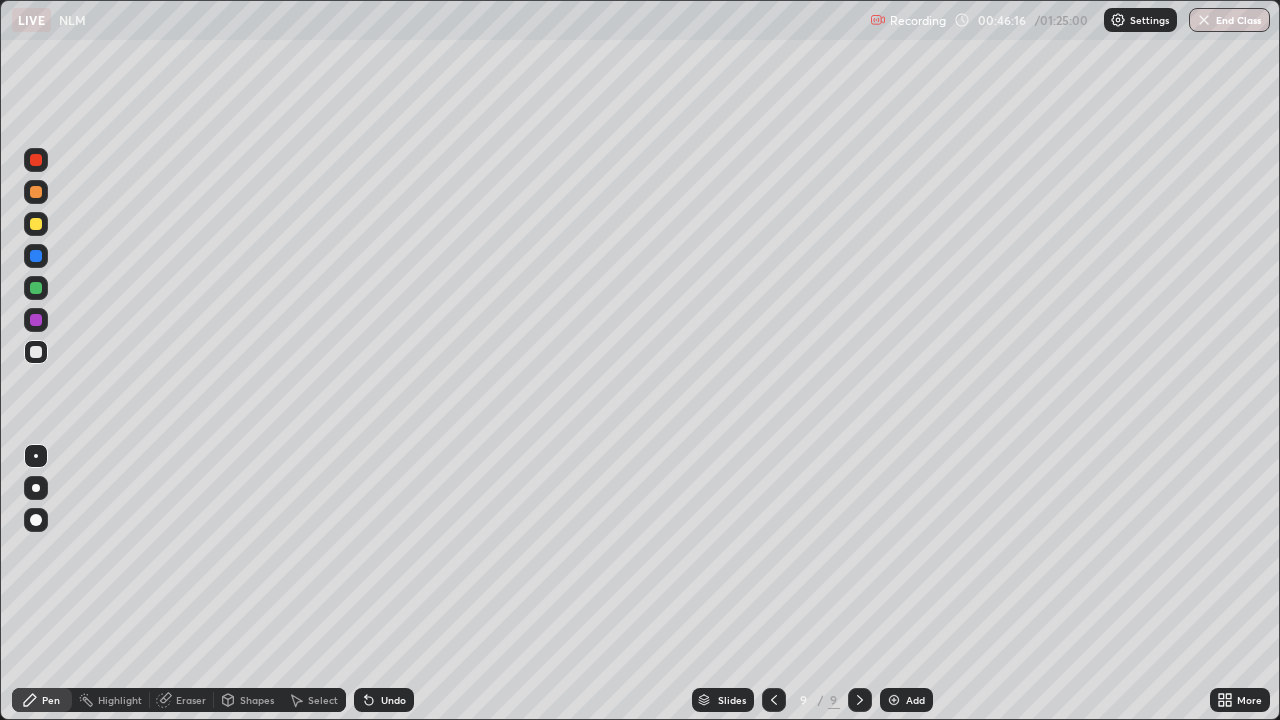 click at bounding box center (36, 192) 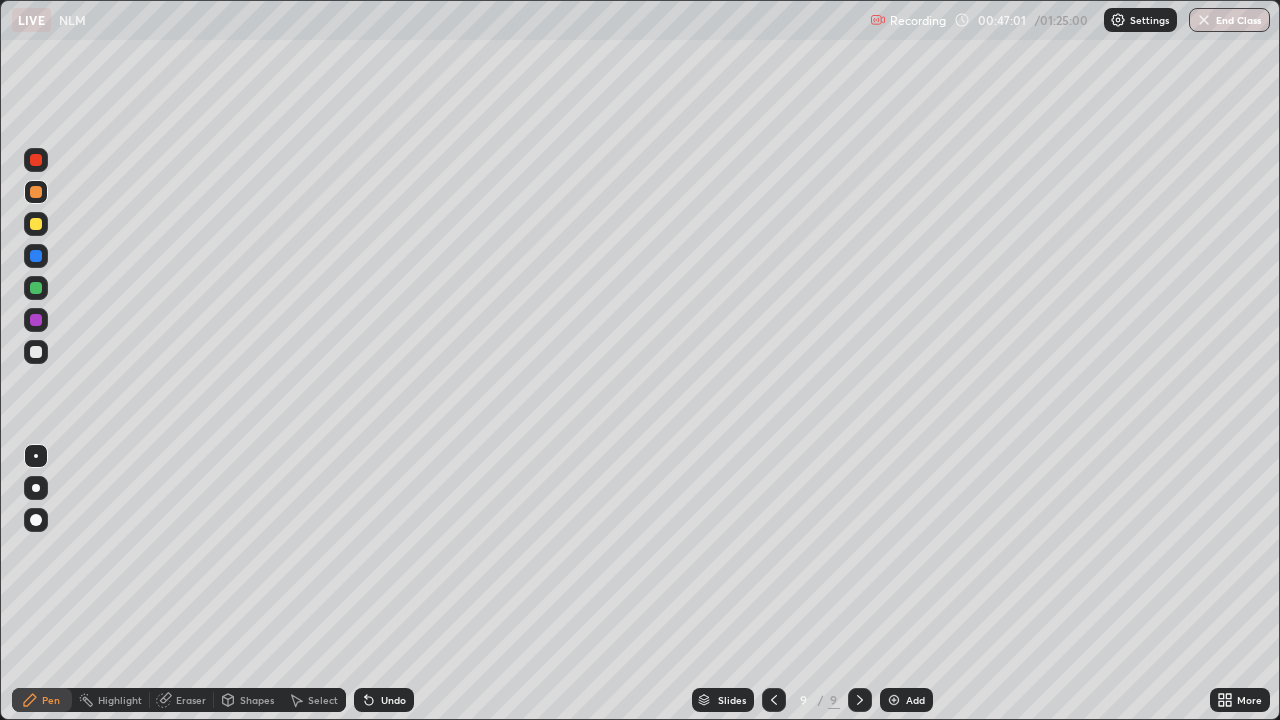 click at bounding box center (36, 352) 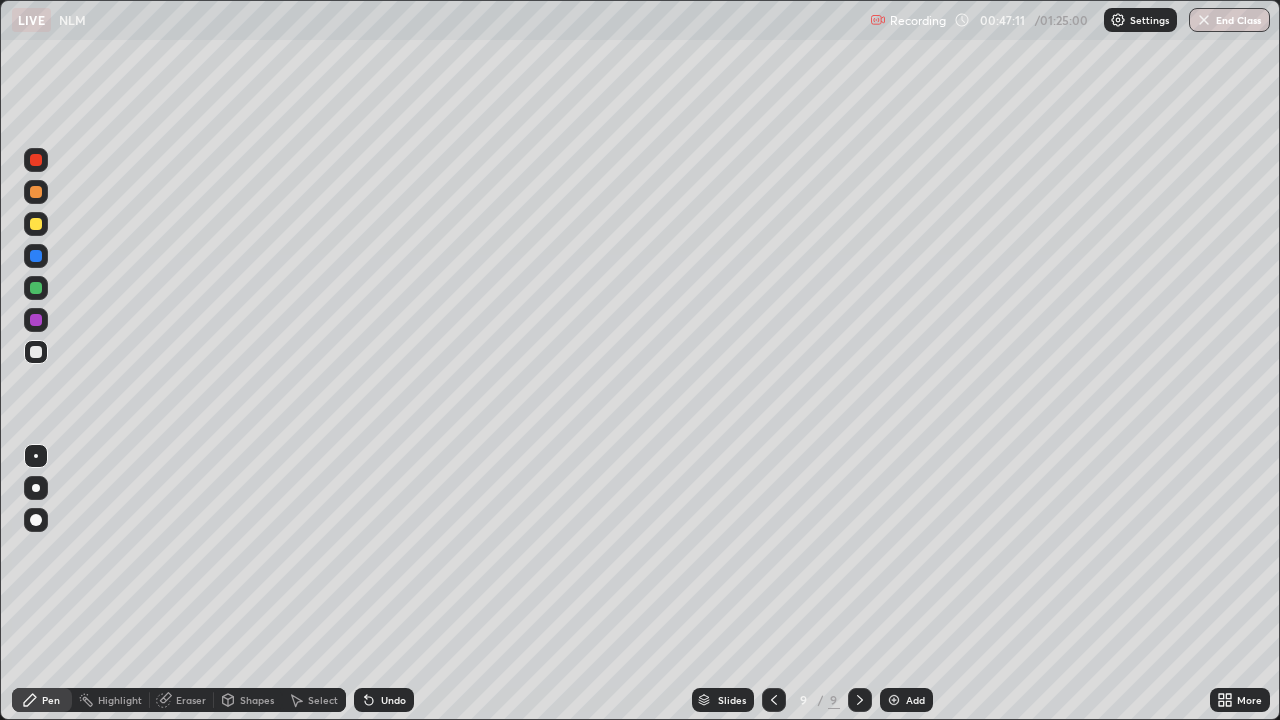 click at bounding box center [36, 320] 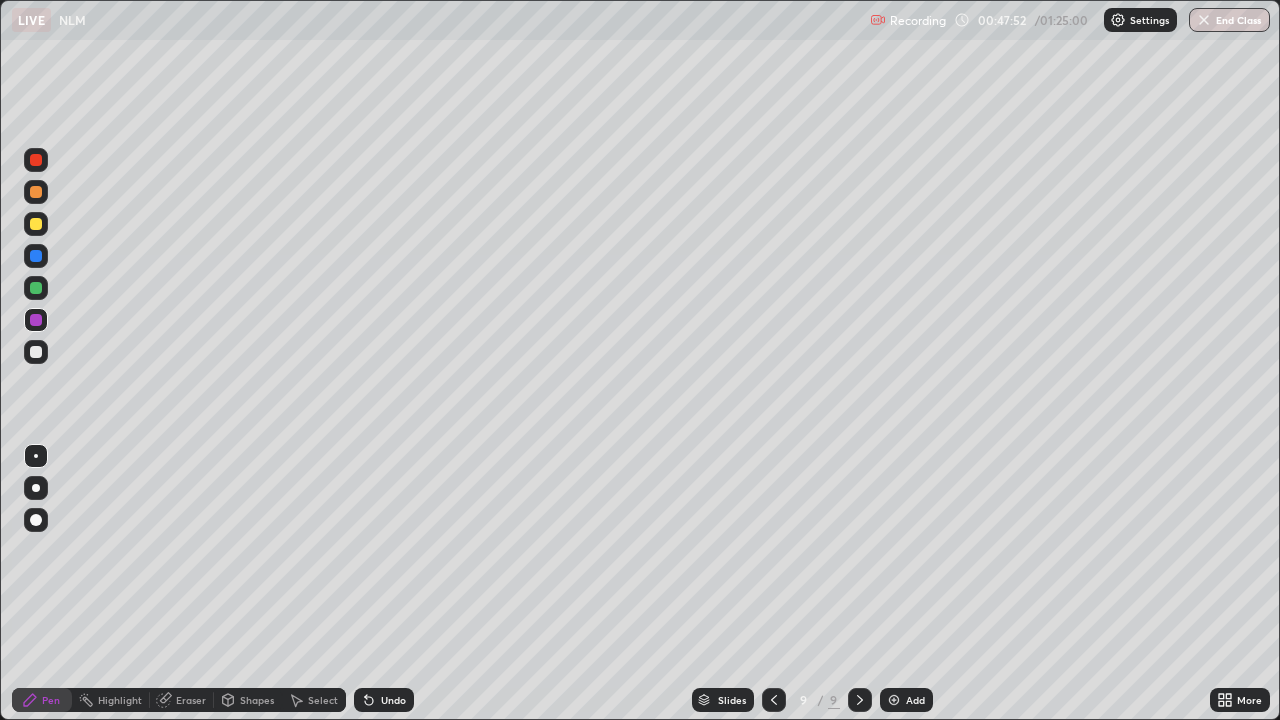 click at bounding box center (36, 352) 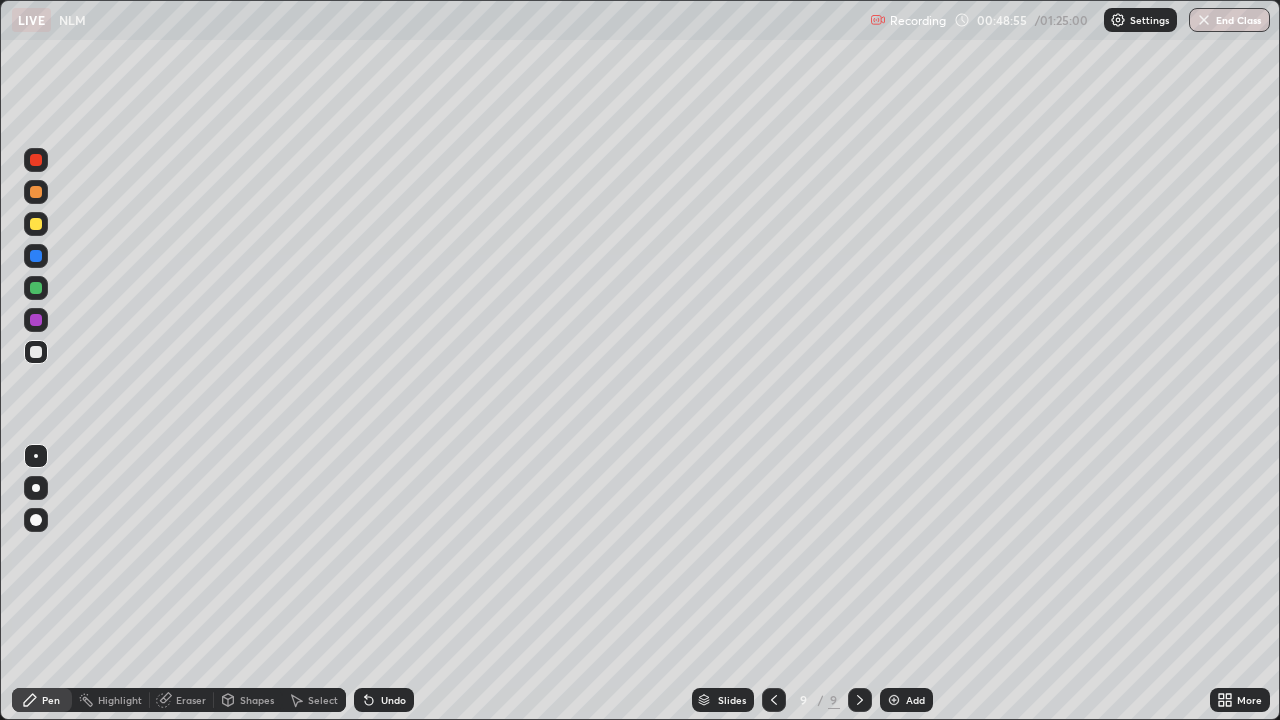 click 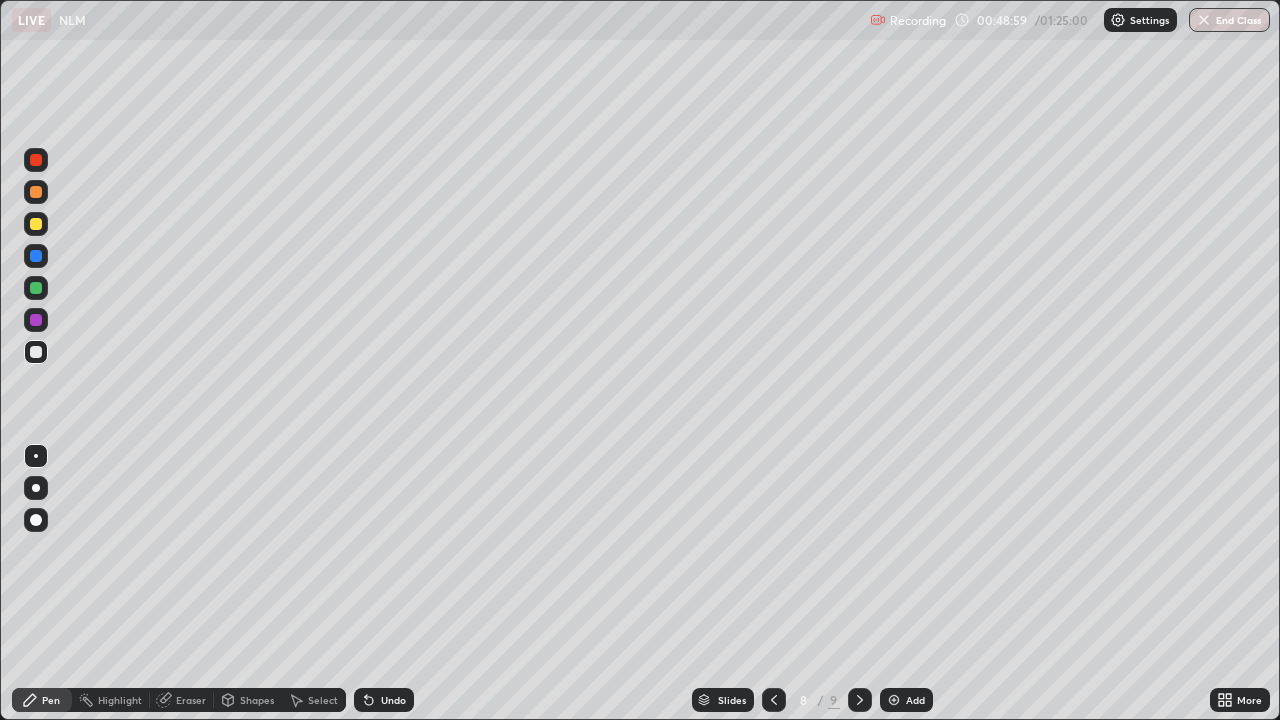 click 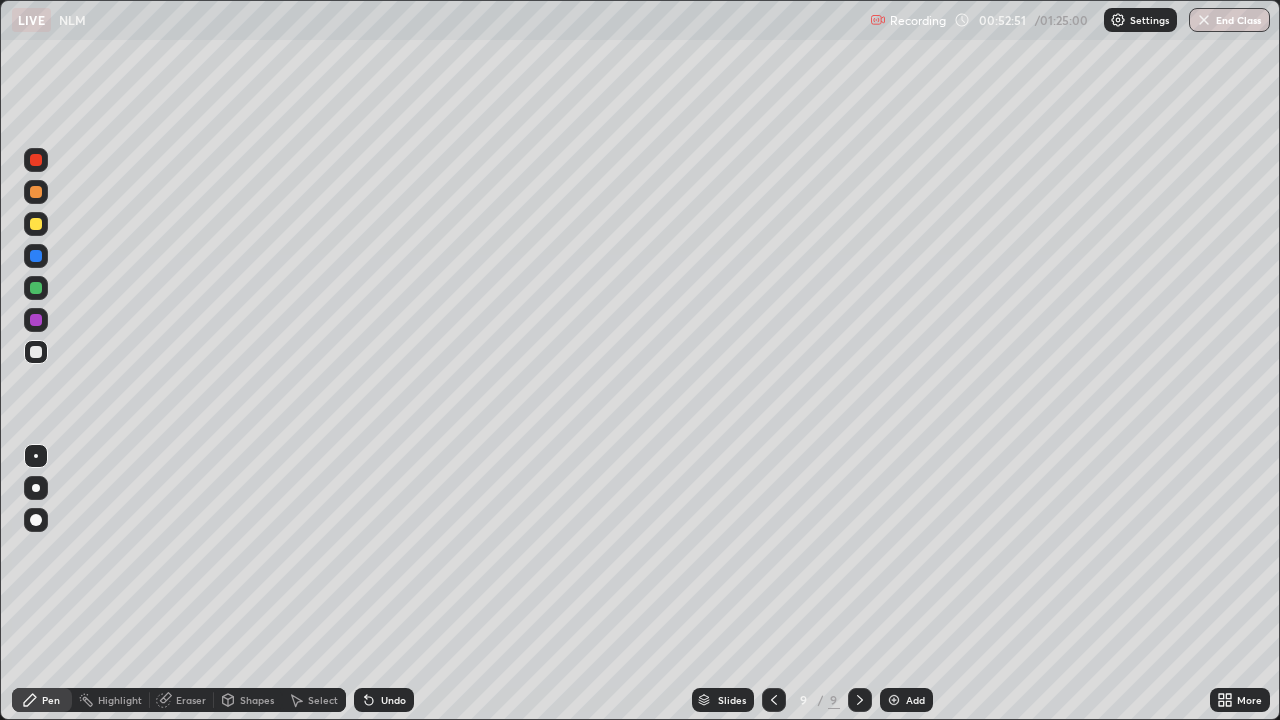click on "Add" at bounding box center (906, 700) 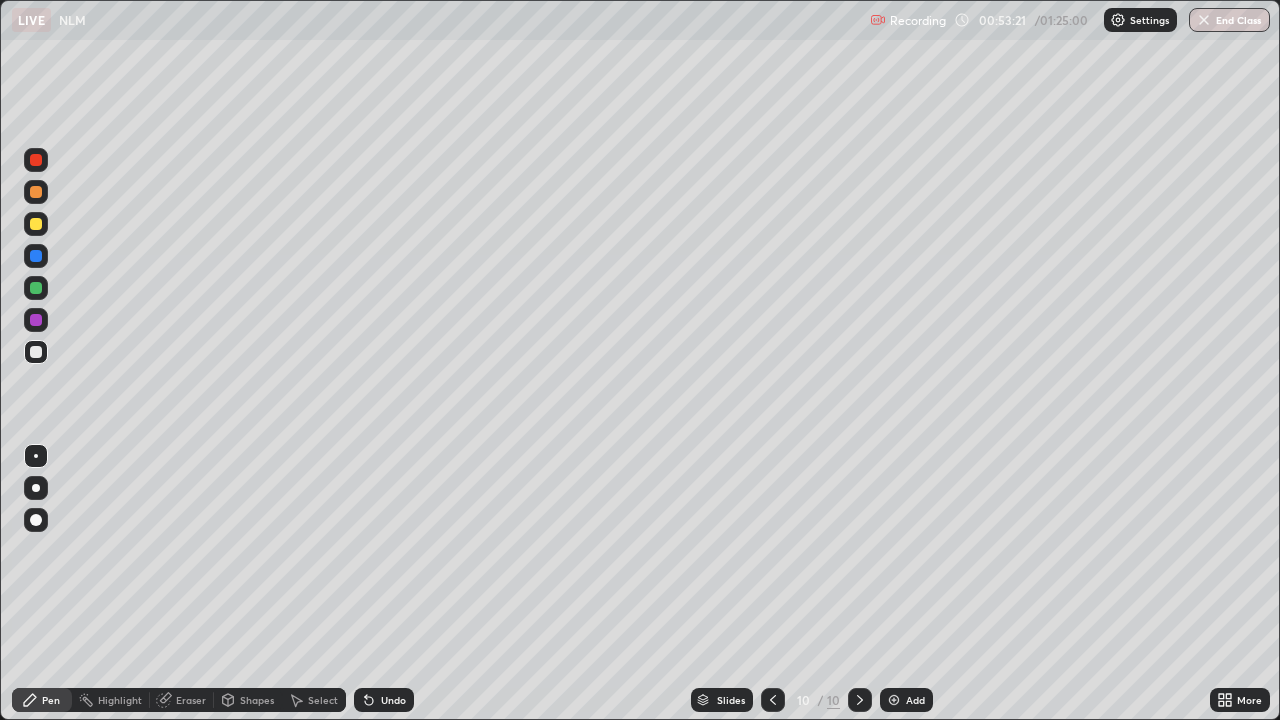 click at bounding box center [36, 320] 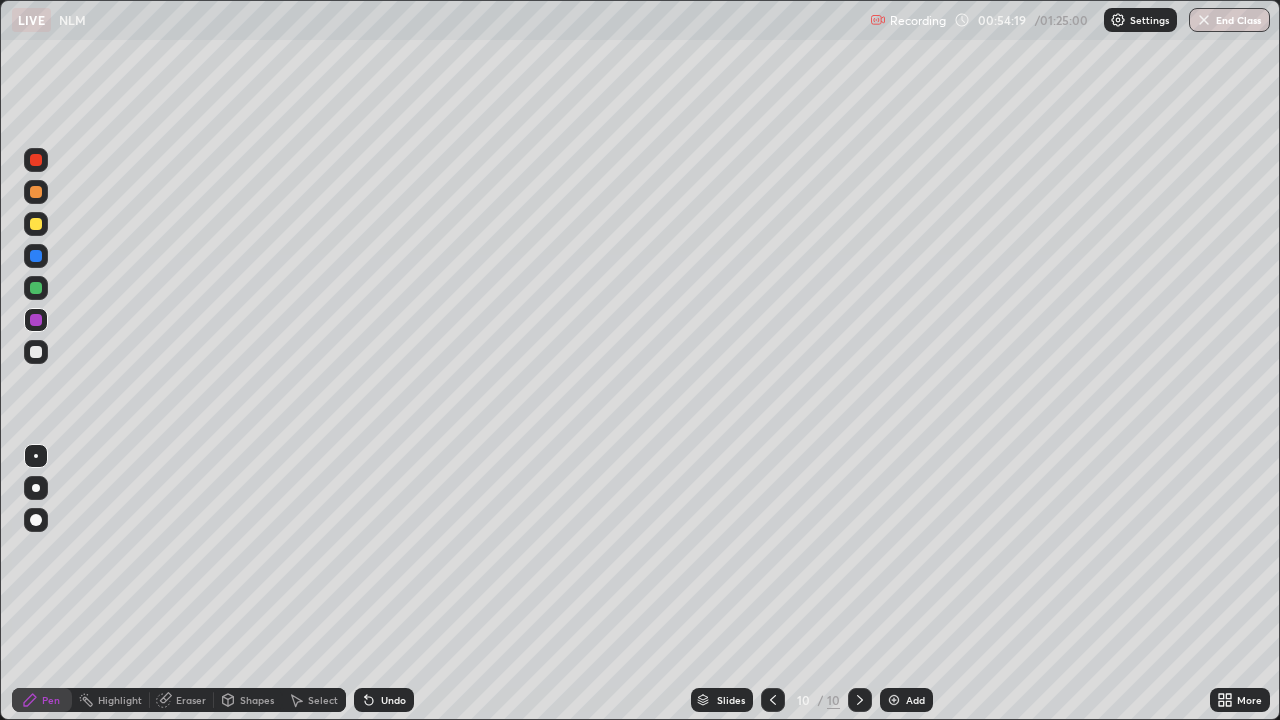 click at bounding box center [36, 352] 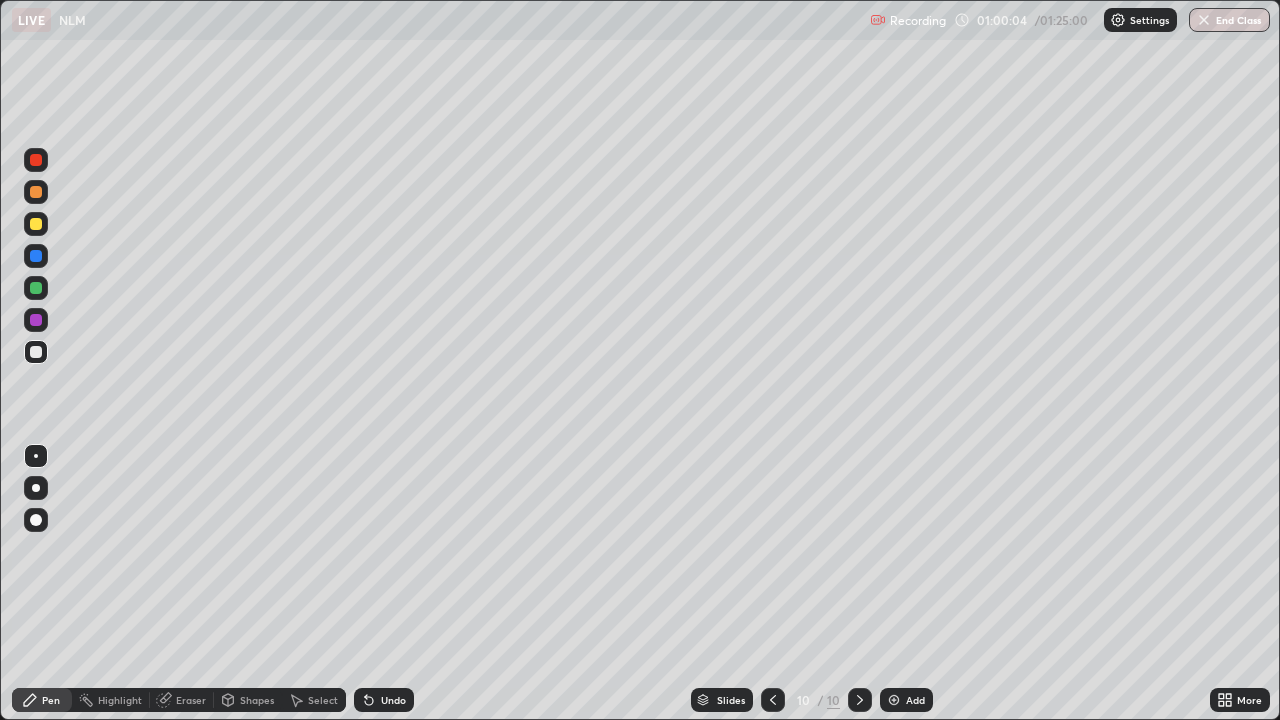 click at bounding box center (894, 700) 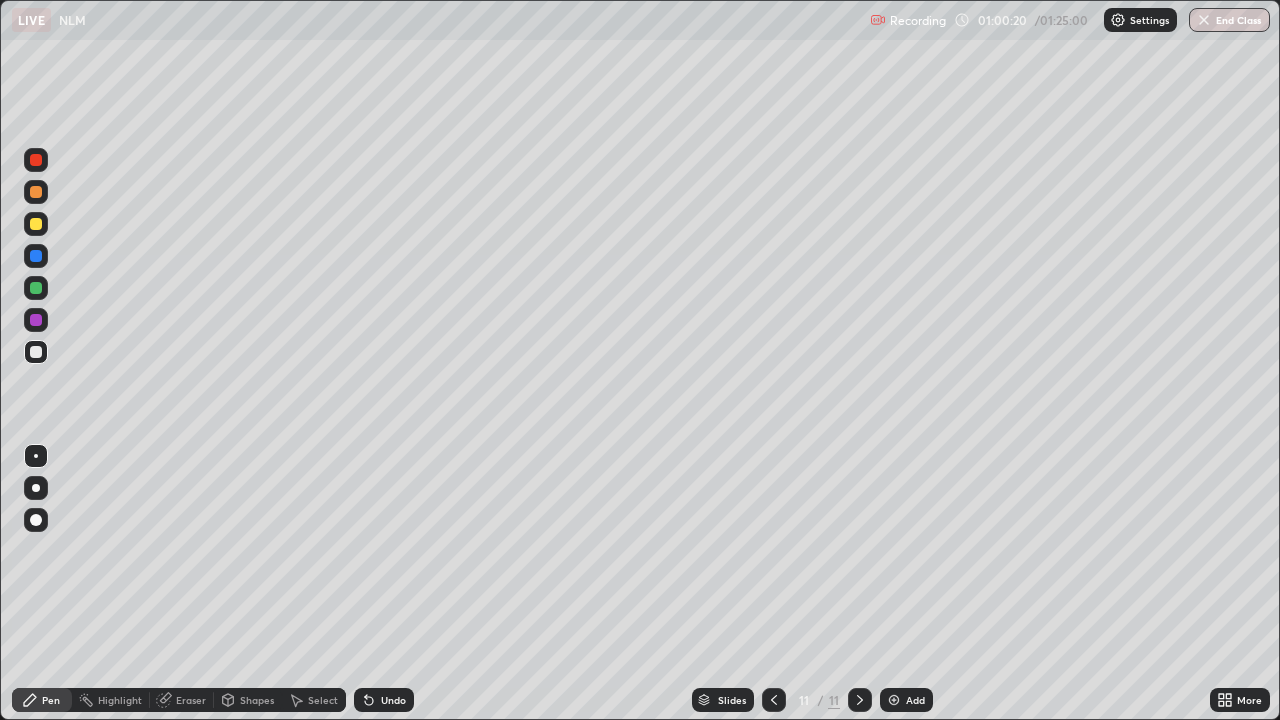 click at bounding box center [36, 224] 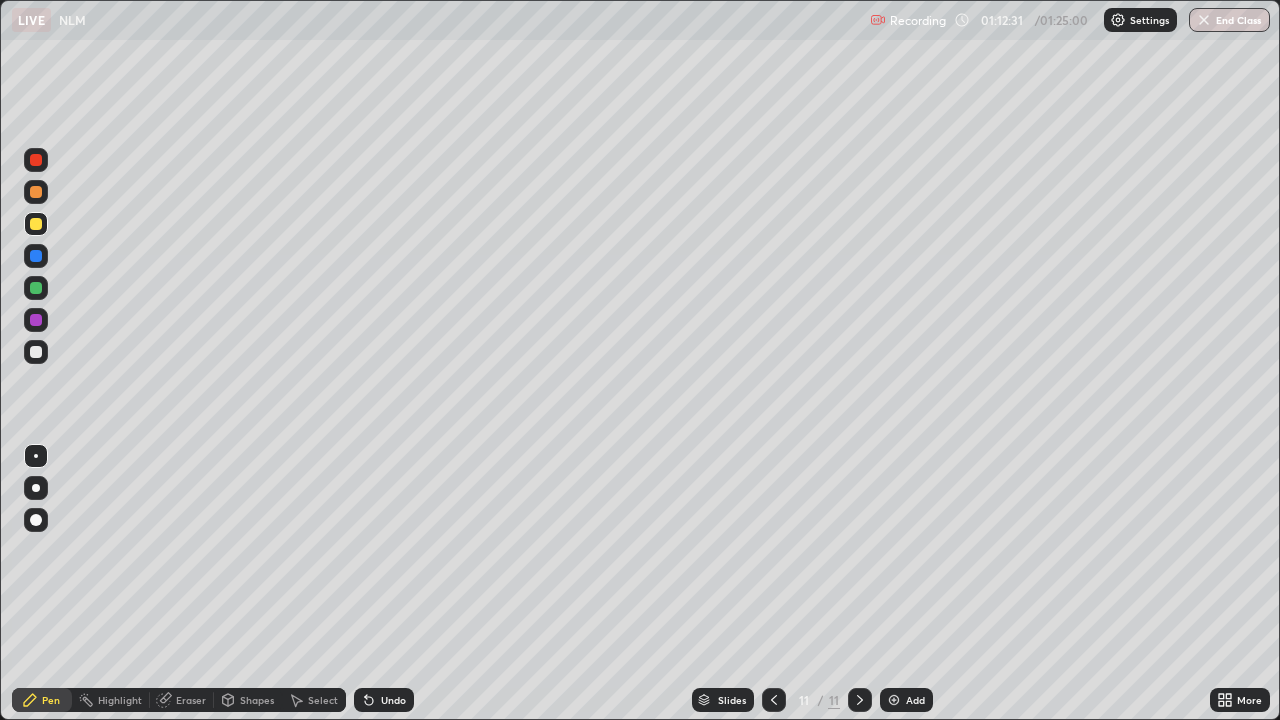 click at bounding box center (894, 700) 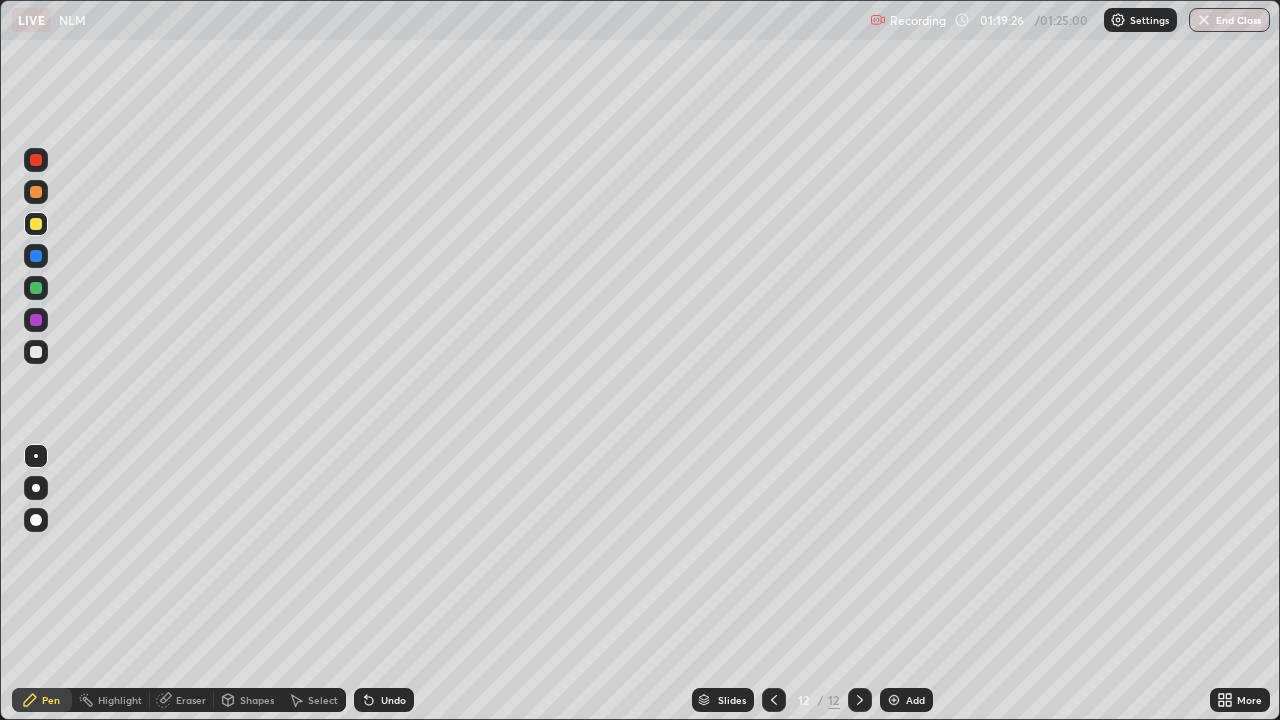 click at bounding box center [894, 700] 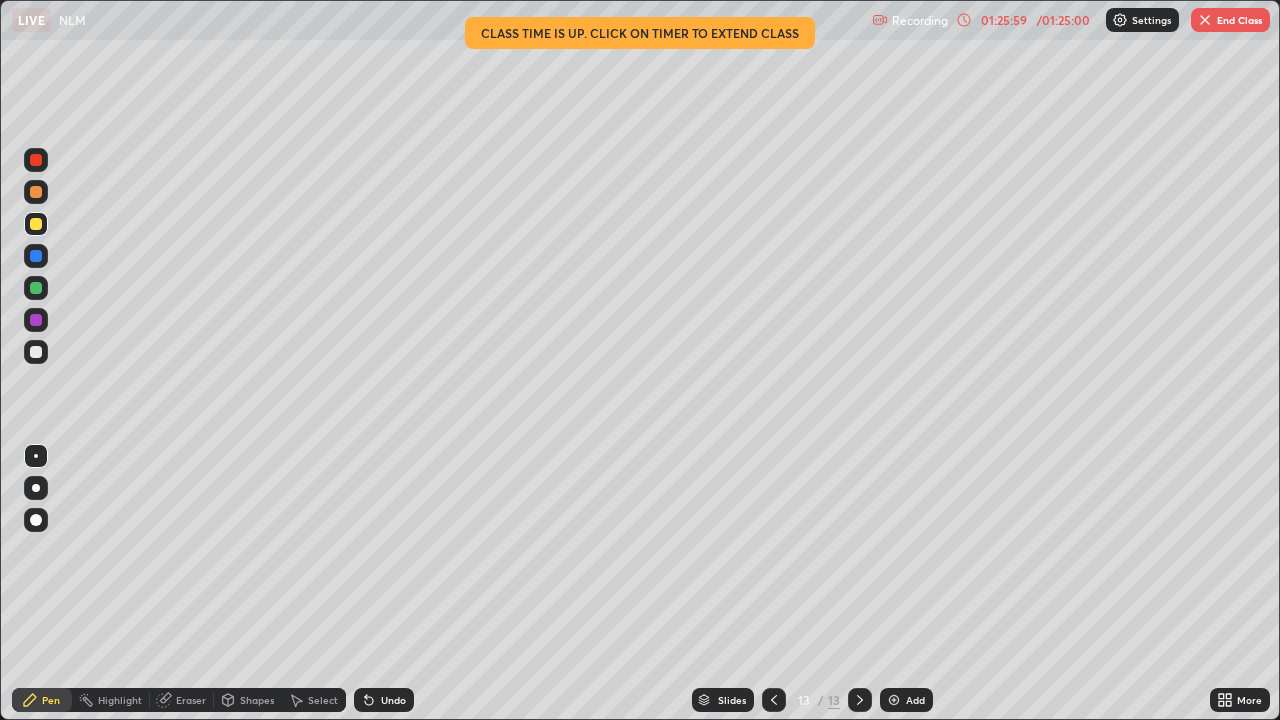 click on "End Class" at bounding box center (1230, 20) 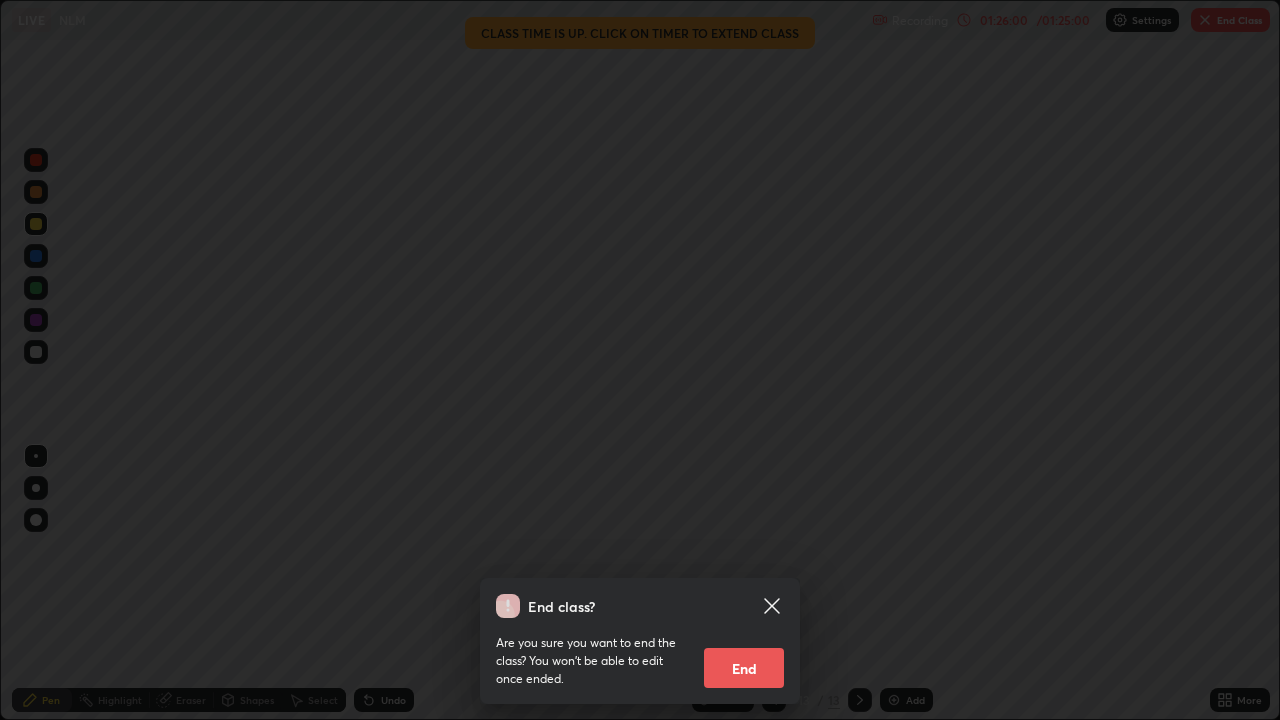 click on "End" at bounding box center (744, 668) 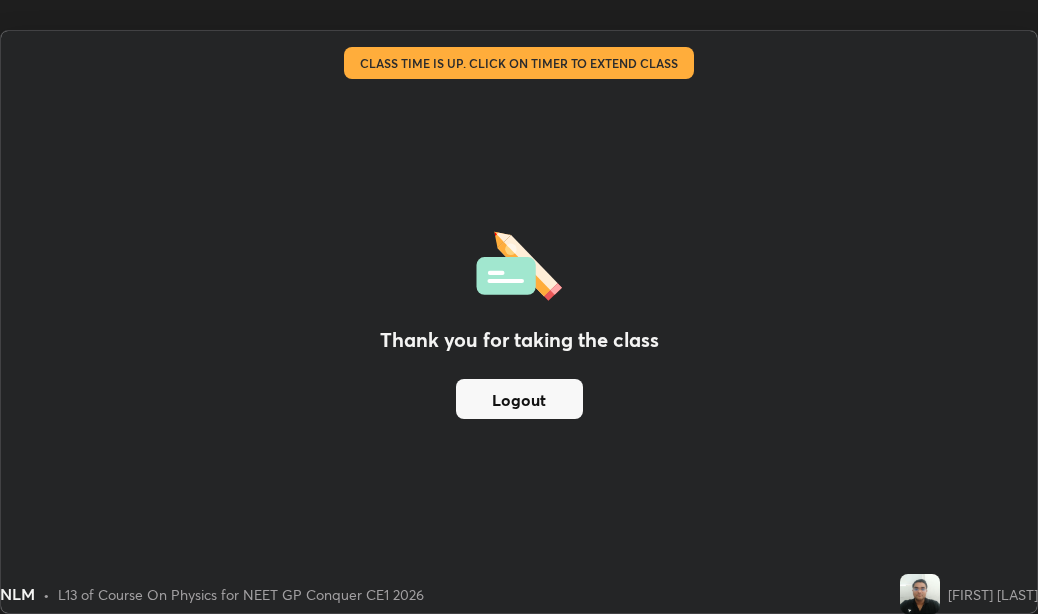 scroll, scrollTop: 614, scrollLeft: 1038, axis: both 